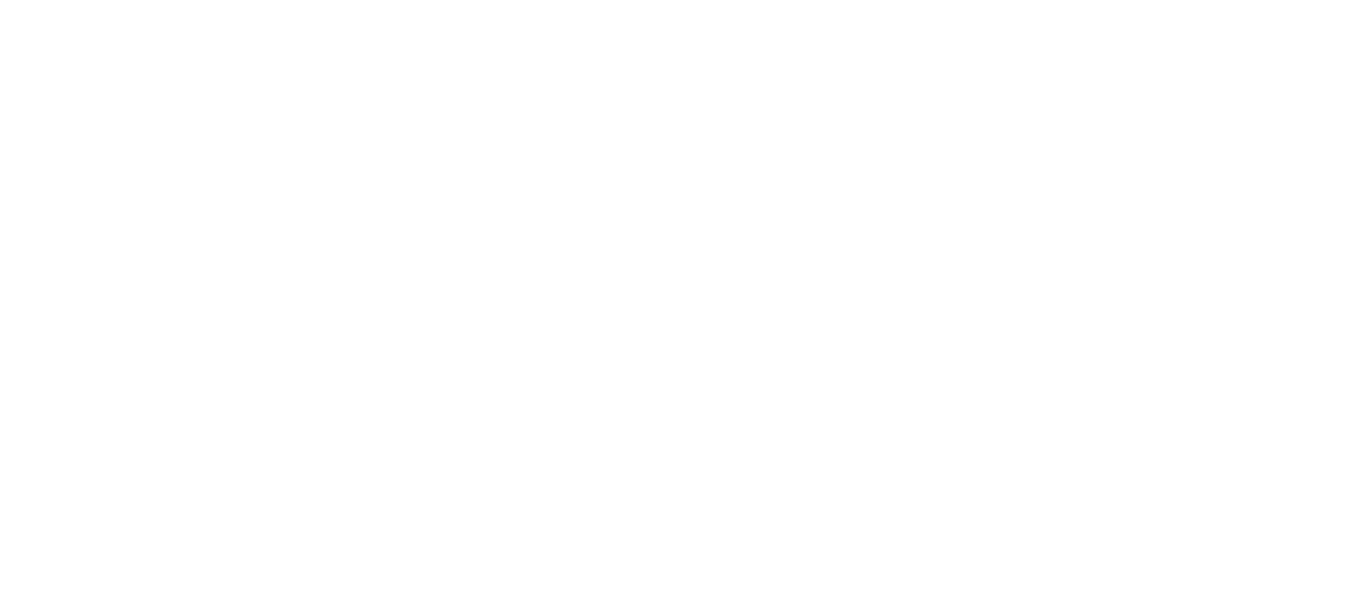 scroll, scrollTop: 0, scrollLeft: 0, axis: both 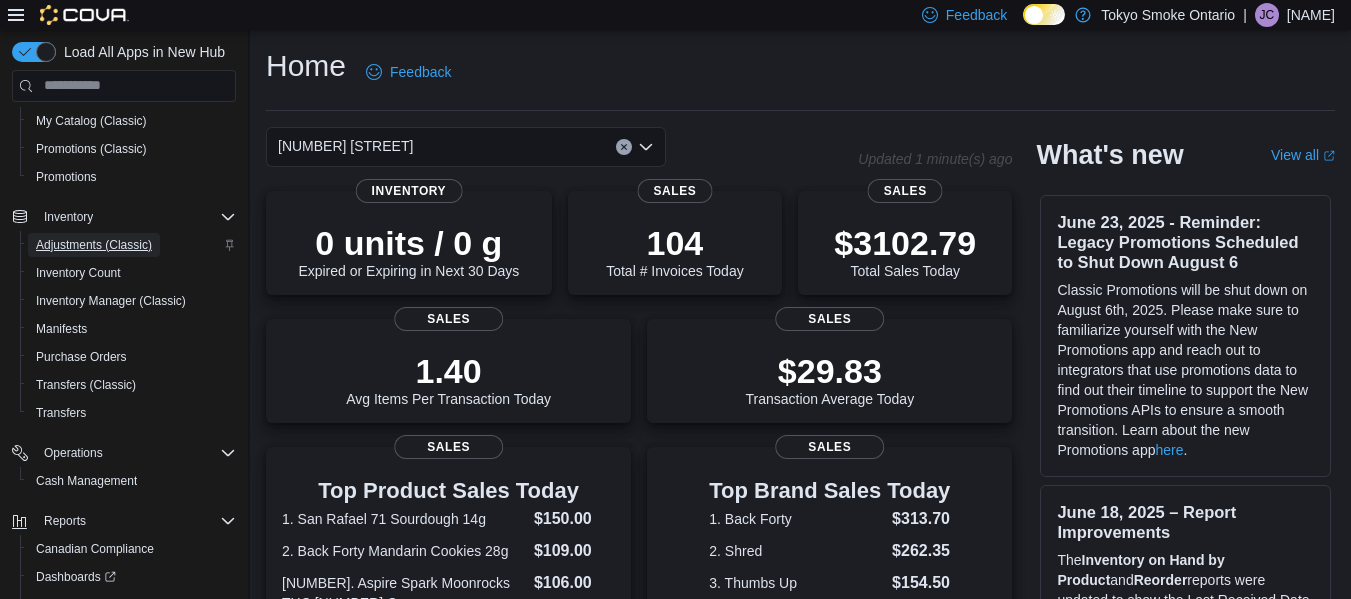 click on "Adjustments (Classic)" at bounding box center (94, 245) 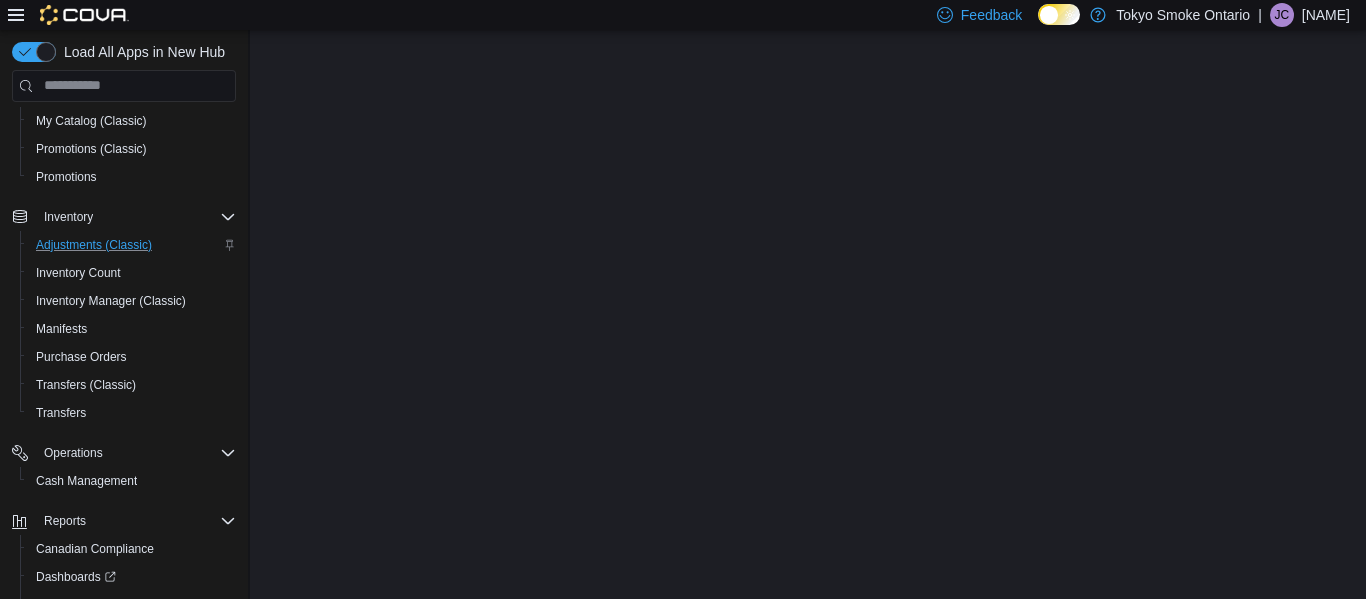 scroll, scrollTop: 0, scrollLeft: 0, axis: both 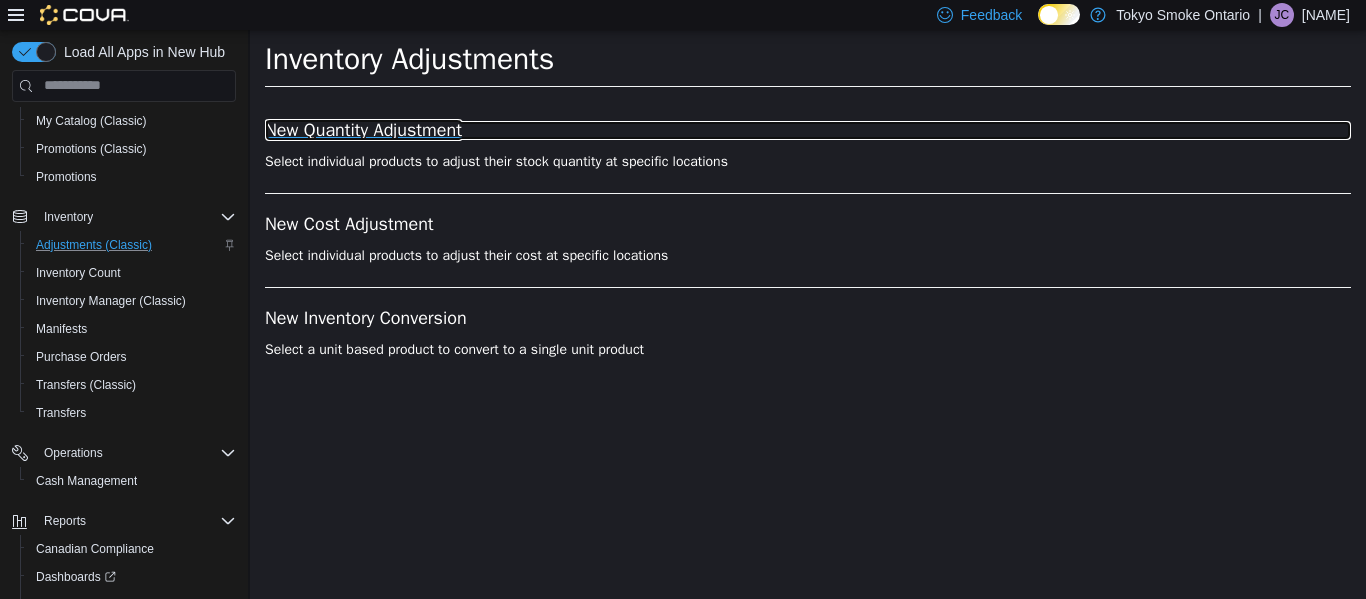 click on "New Quantity Adjustment" at bounding box center [808, 130] 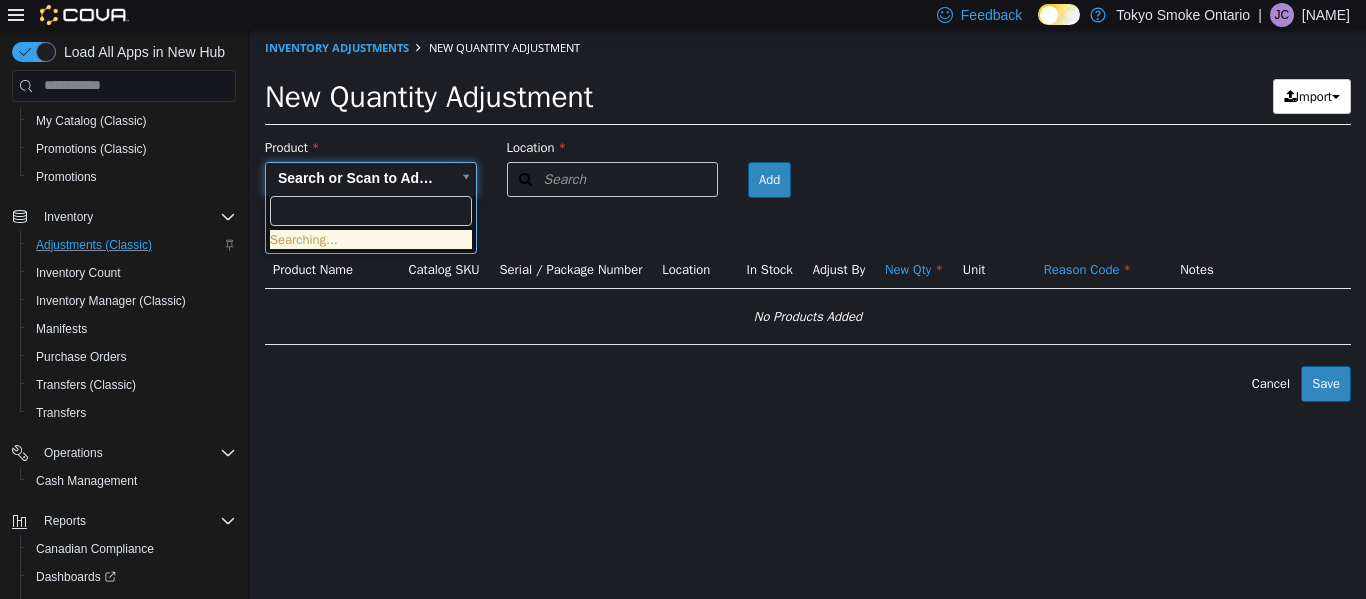 click on "×
Inventory Adjustments
New Quantity Adjustment
New Quantity Adjustment
Import  Inventory Export (.CSV) Package List (.TXT)
Product     Search or Scan to Add Product     Location Search Type 3 or more characters or browse       Tokyo Smoke [CITY]     (57)         [NUMBER] [STREET]             Aurora             Barrie Essa Rd             Burlington Dundas             Cambridge Main             Cambridge Pinebush             Chartwell Shopping Centre             Etobicoke Cool Brewing             Kanata Earl Grey             Kingston [NUMBER] [STREET]             London Byron Village             London Wellington Corners             Milton             Port Elgin             Stouffville - [NUMBER]             Stouffville Main             Waterdown Dundas             Waterloo Bridgeport Plaza             zPlace Holder - 1             Closed Locations     (37)         zCLOSED [NUMBER] [STREET]             zCLOSED [NUMBER] [STREET]" at bounding box center [808, 215] 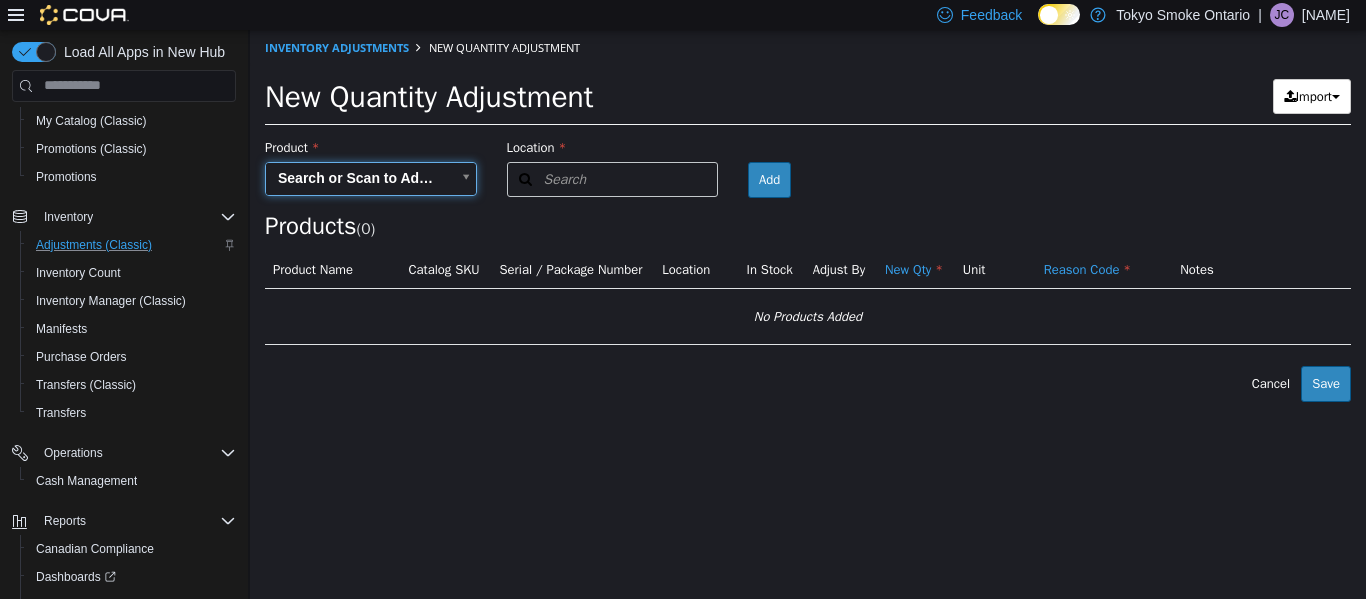 click on "×
Inventory Adjustments
New Quantity Adjustment
New Quantity Adjustment
Import  Inventory Export (.CSV) Package List (.TXT)
Product     Search or Scan to Add Product     Location Search Type 3 or more characters or browse       Tokyo Smoke [CITY]     (57)         [NUMBER] [STREET]             Aurora             Barrie Essa Rd             Burlington Dundas             Cambridge Main             Cambridge Pinebush             Chartwell Shopping Centre             Etobicoke Cool Brewing             Kanata Earl Grey             Kingston [NUMBER] [STREET]             London Byron Village             London Wellington Corners             Milton             Port Elgin             Stouffville - [NUMBER]             Stouffville Main             Waterdown Dundas             Waterloo Bridgeport Plaza             zPlace Holder - 1             Closed Locations     (37)         zCLOSED [NUMBER] [STREET]             zCLOSED [NUMBER] [STREET]" at bounding box center (808, 215) 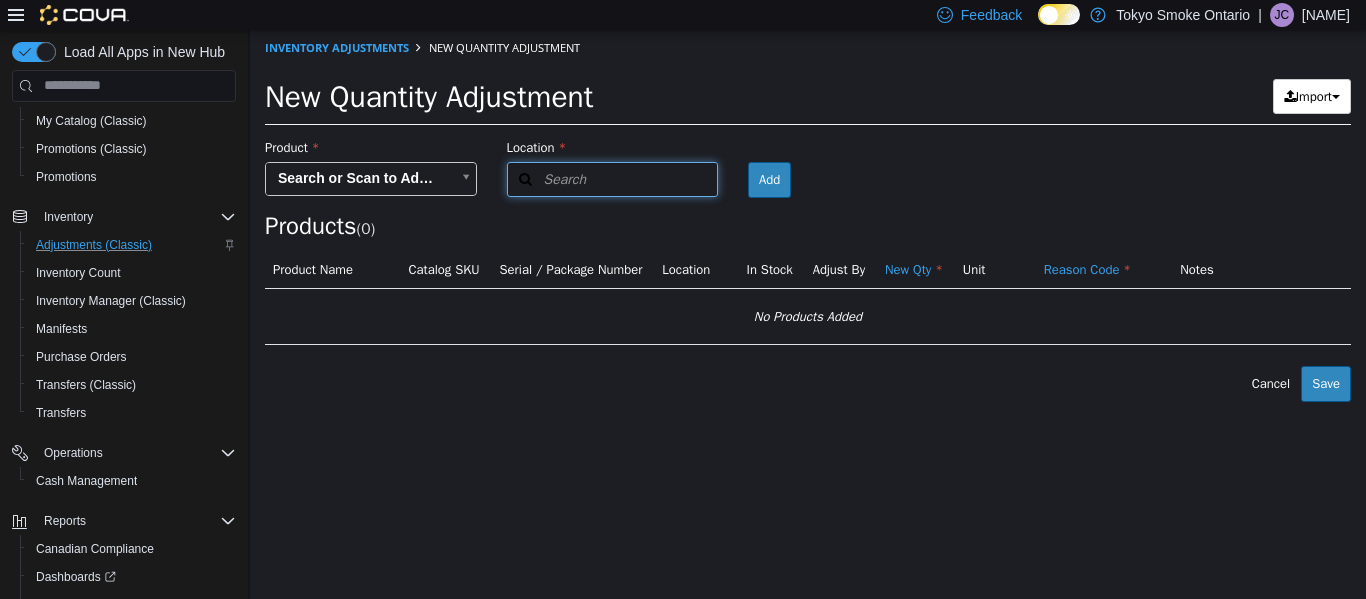 click on "Search" at bounding box center (547, 178) 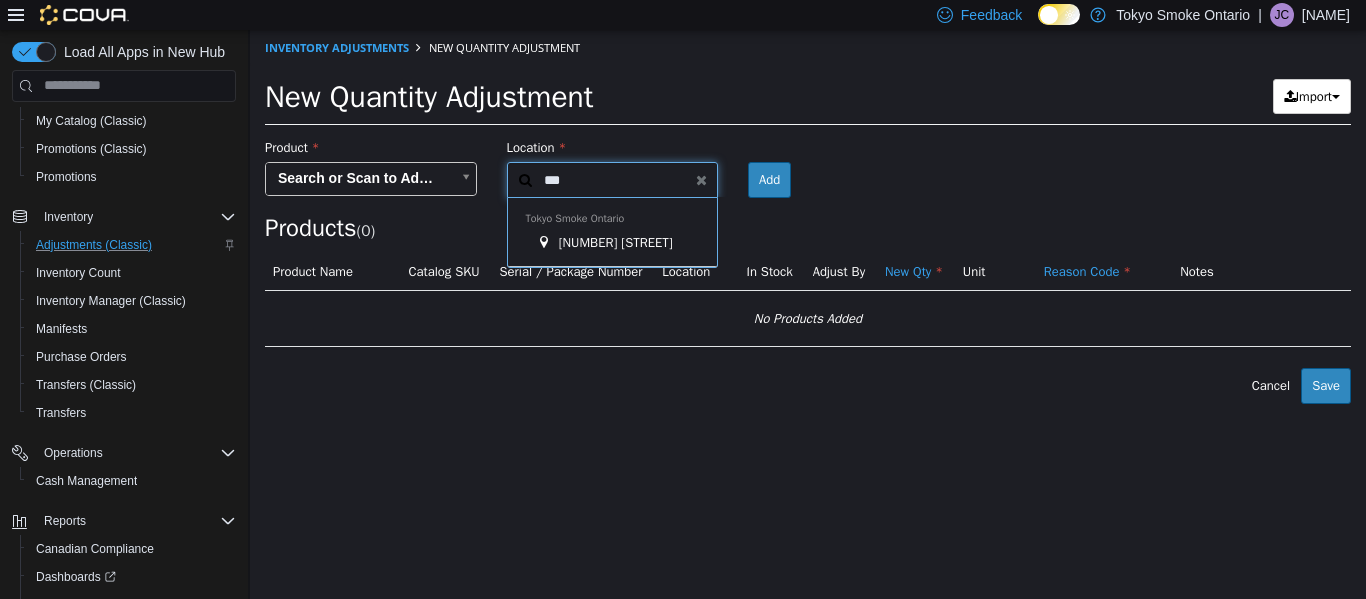 type on "***" 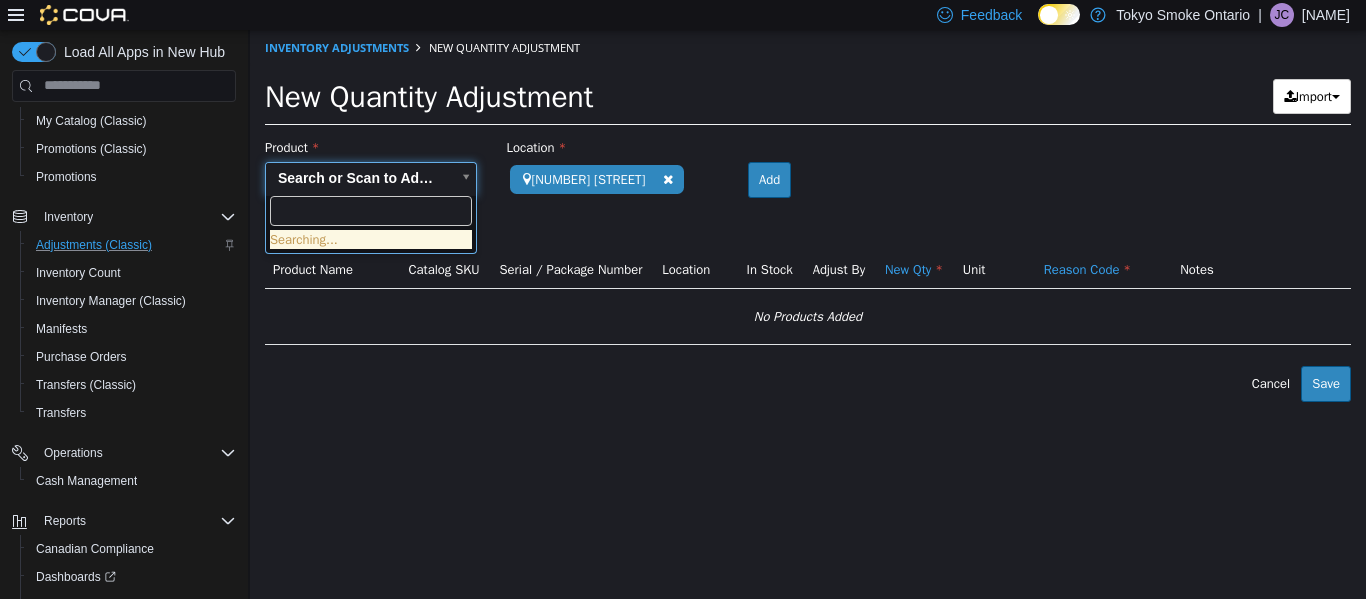 click on "**********" at bounding box center [808, 215] 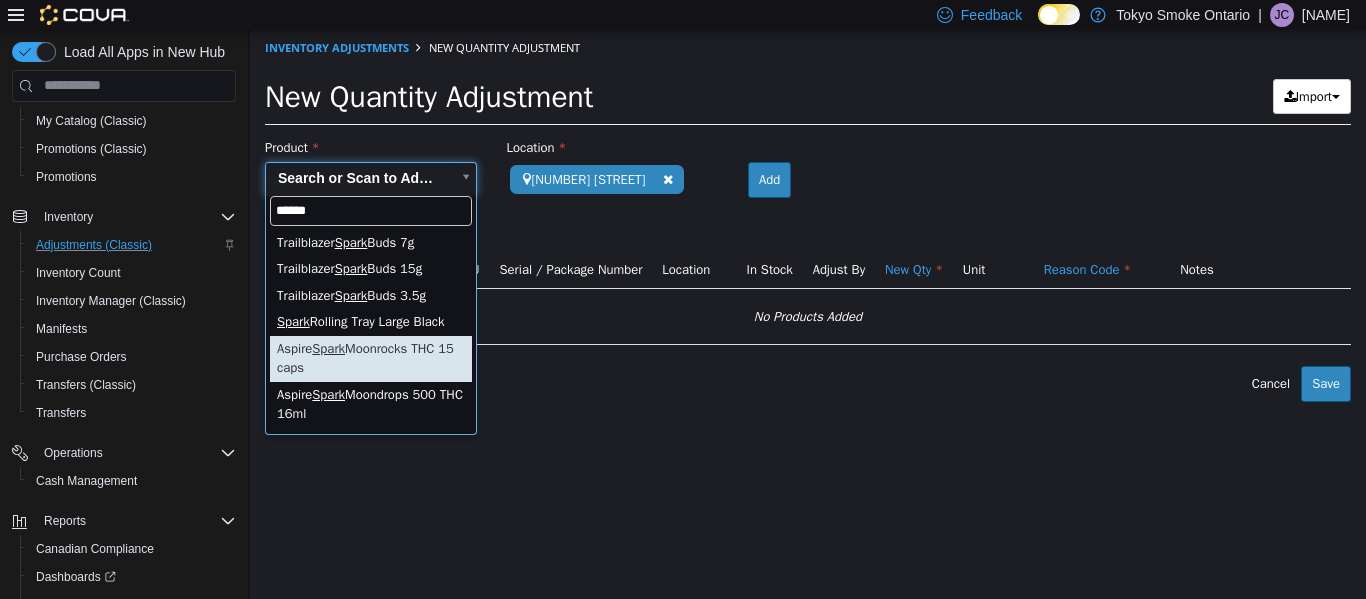 type on "*****" 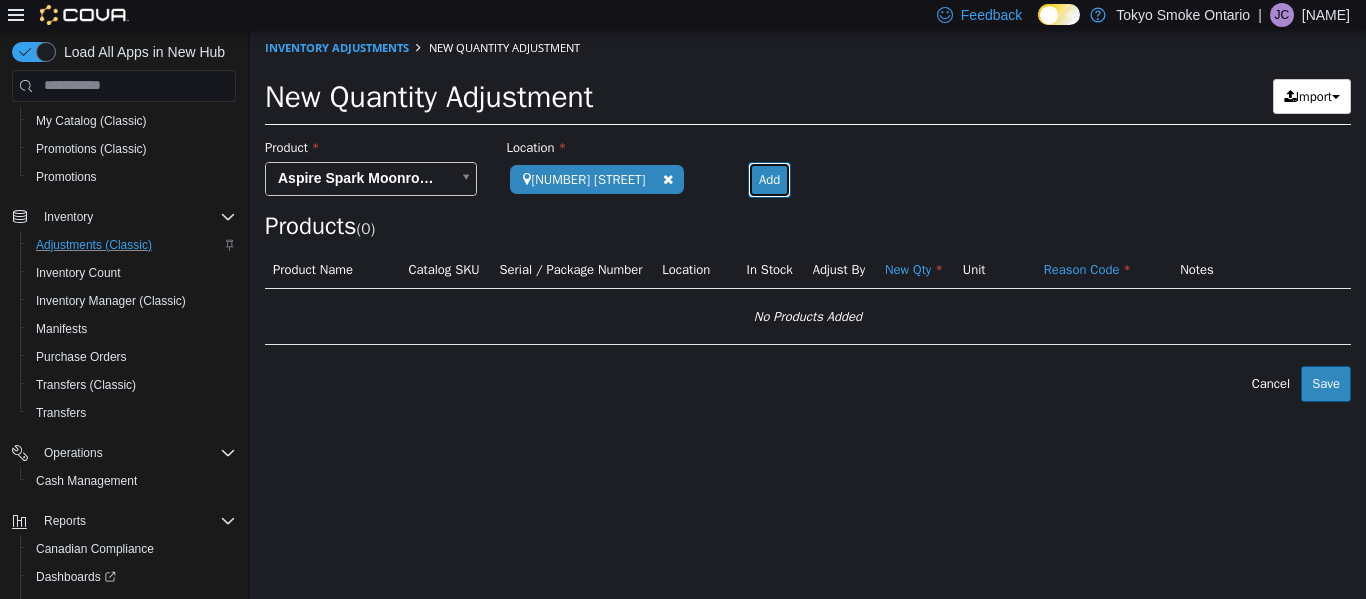click on "Add" at bounding box center (769, 179) 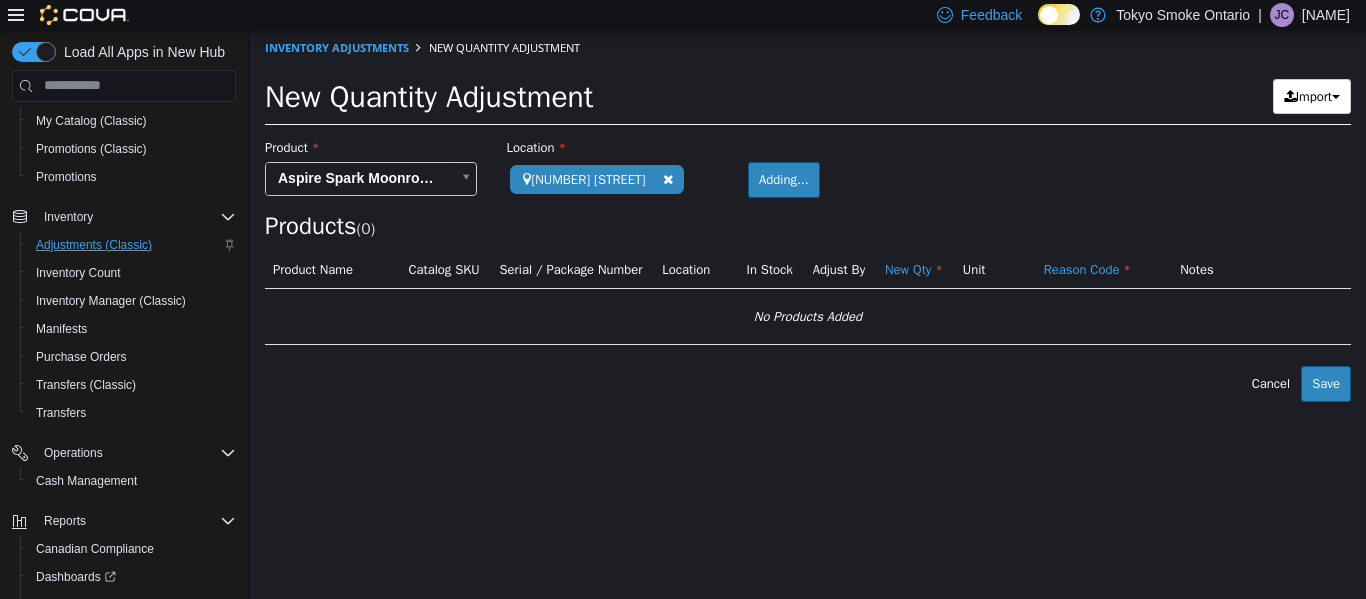 type 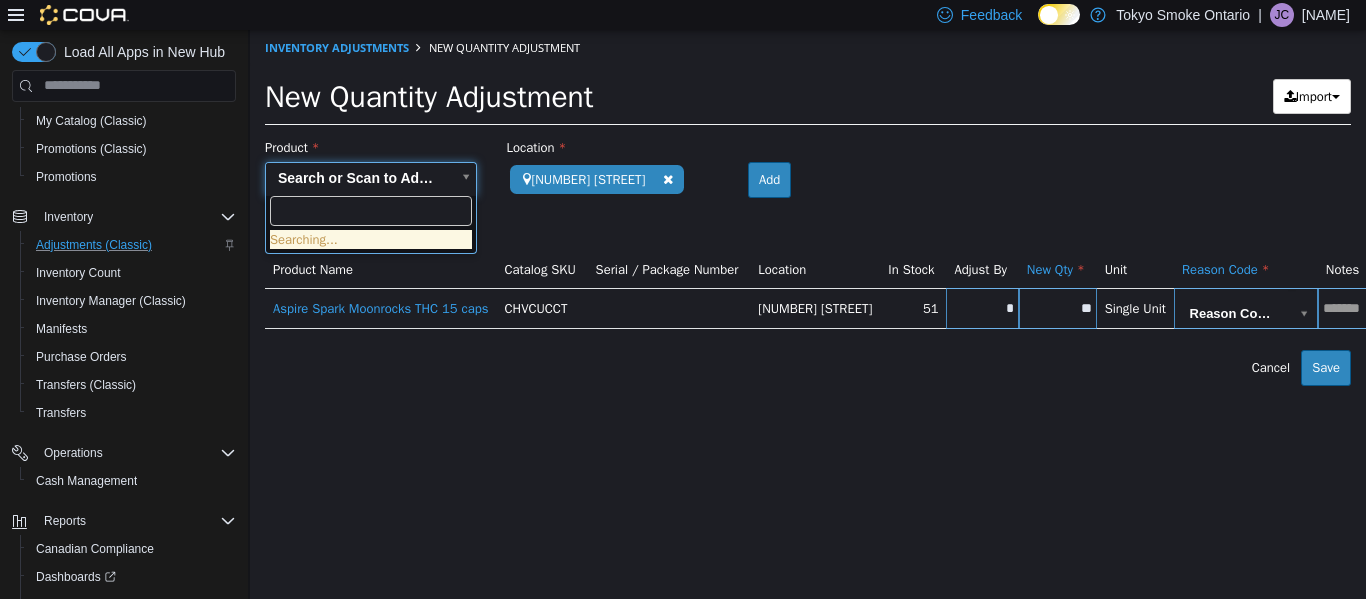 click on "**********" at bounding box center [808, 207] 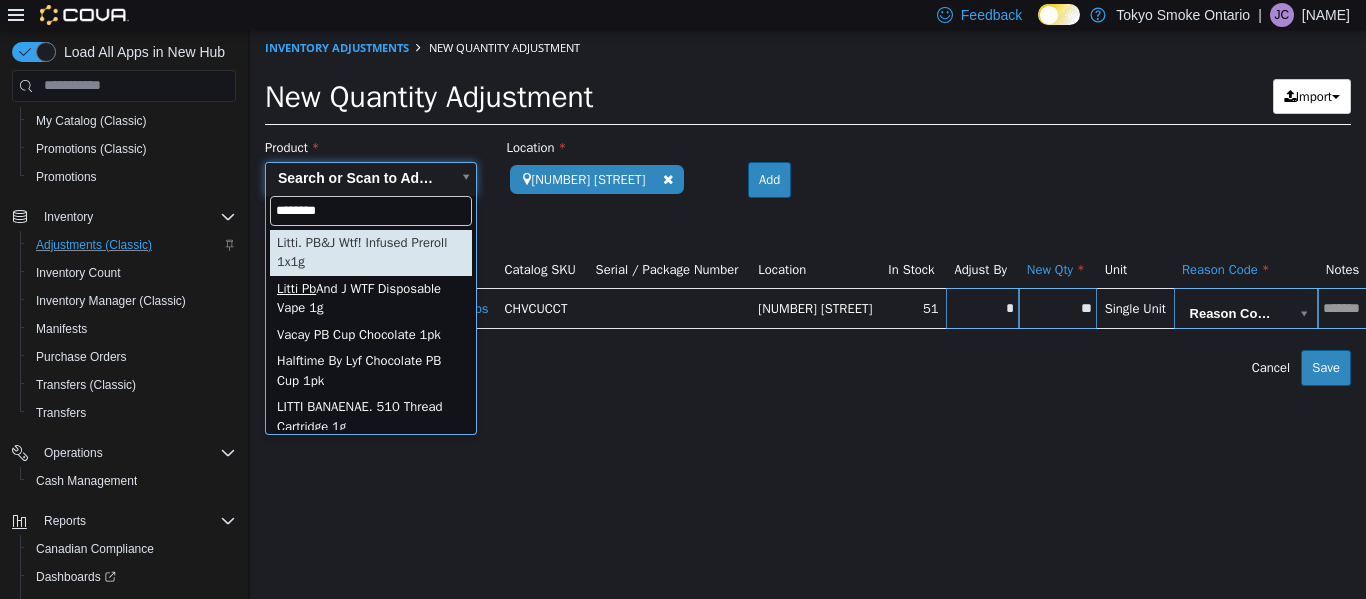 type on "********" 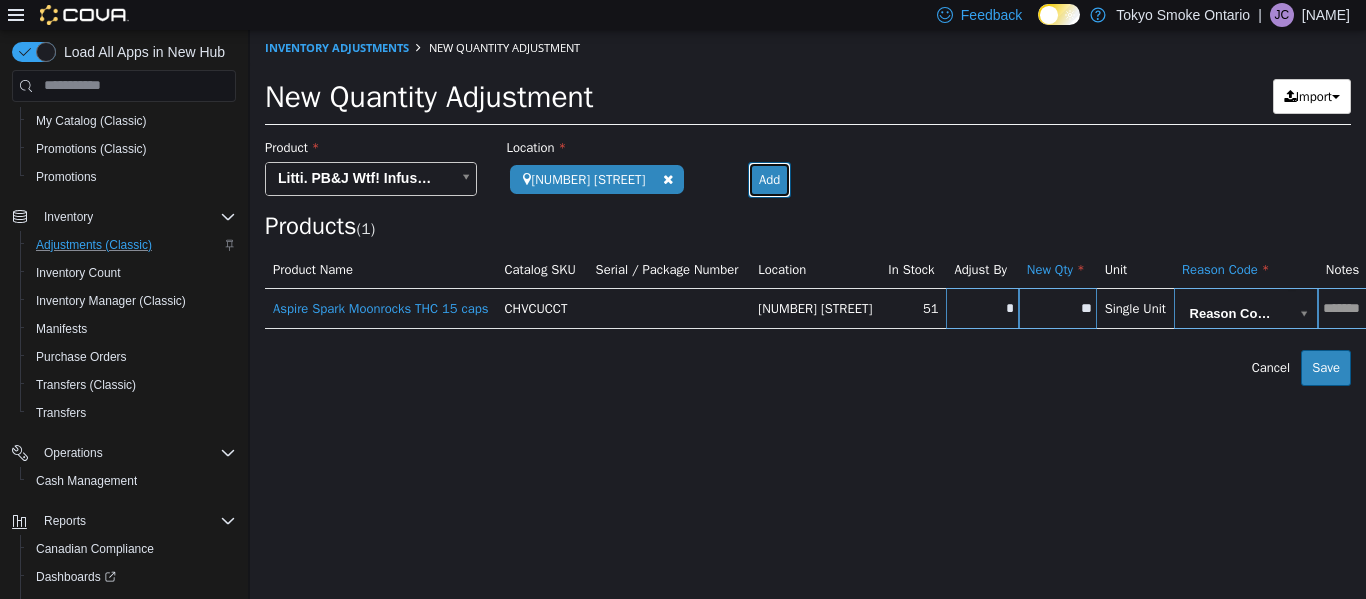 click on "Add" at bounding box center [769, 179] 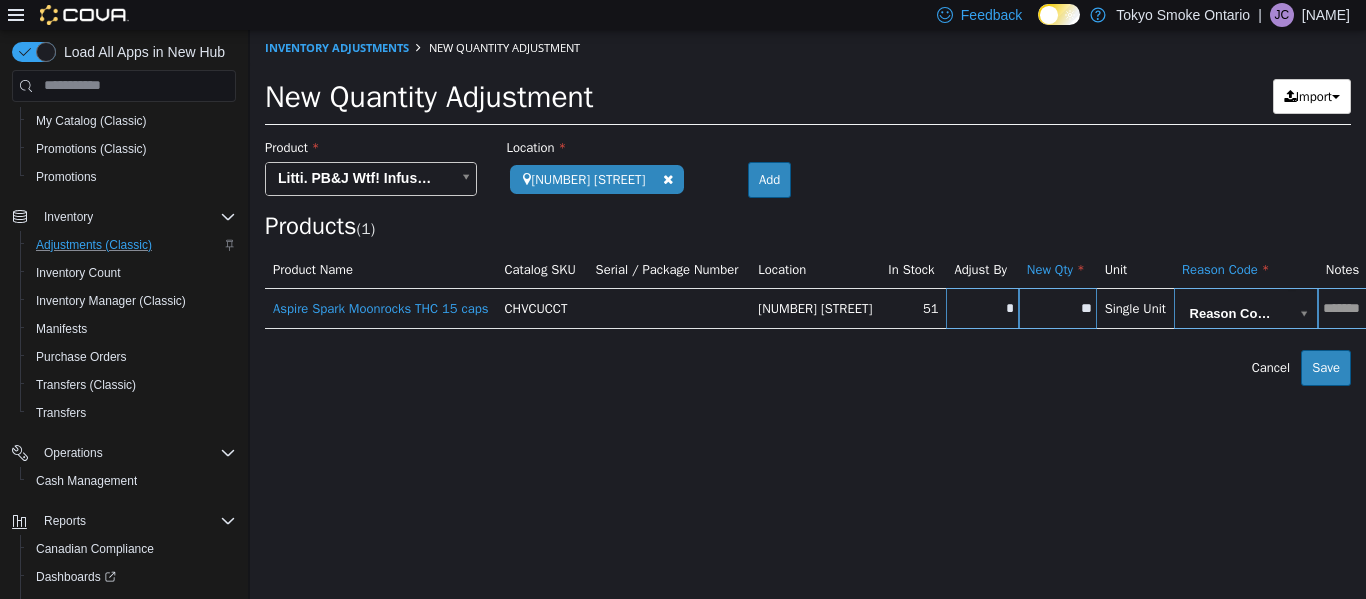 type 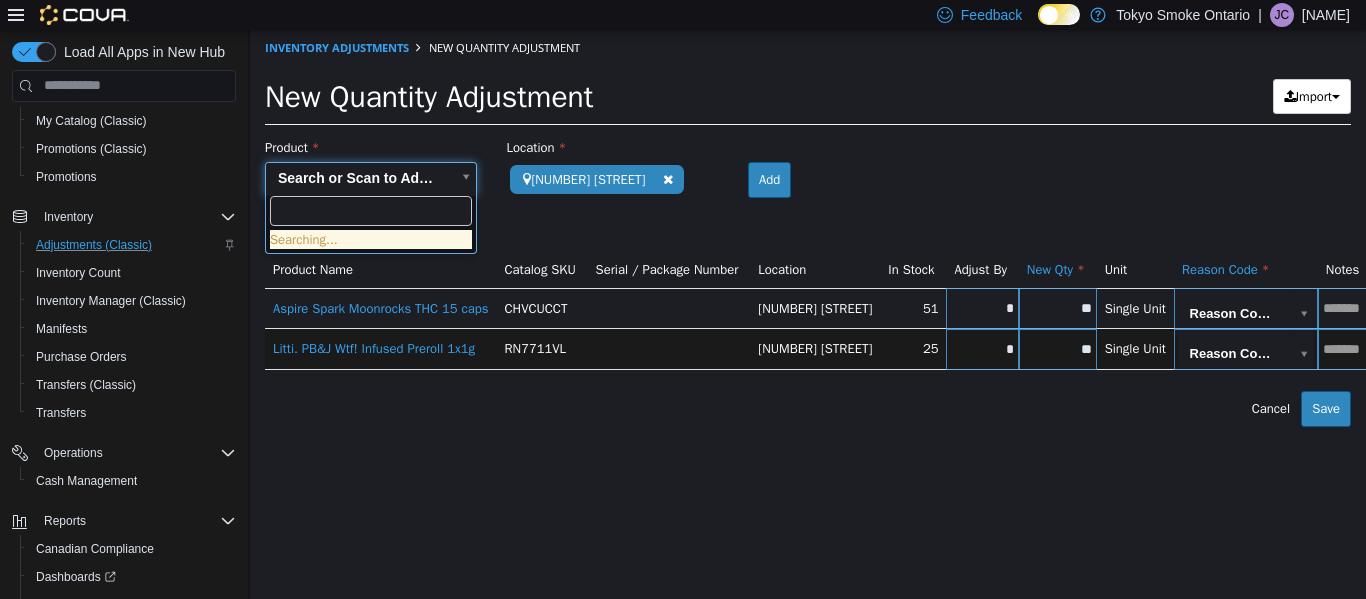 click on "**********" at bounding box center [808, 227] 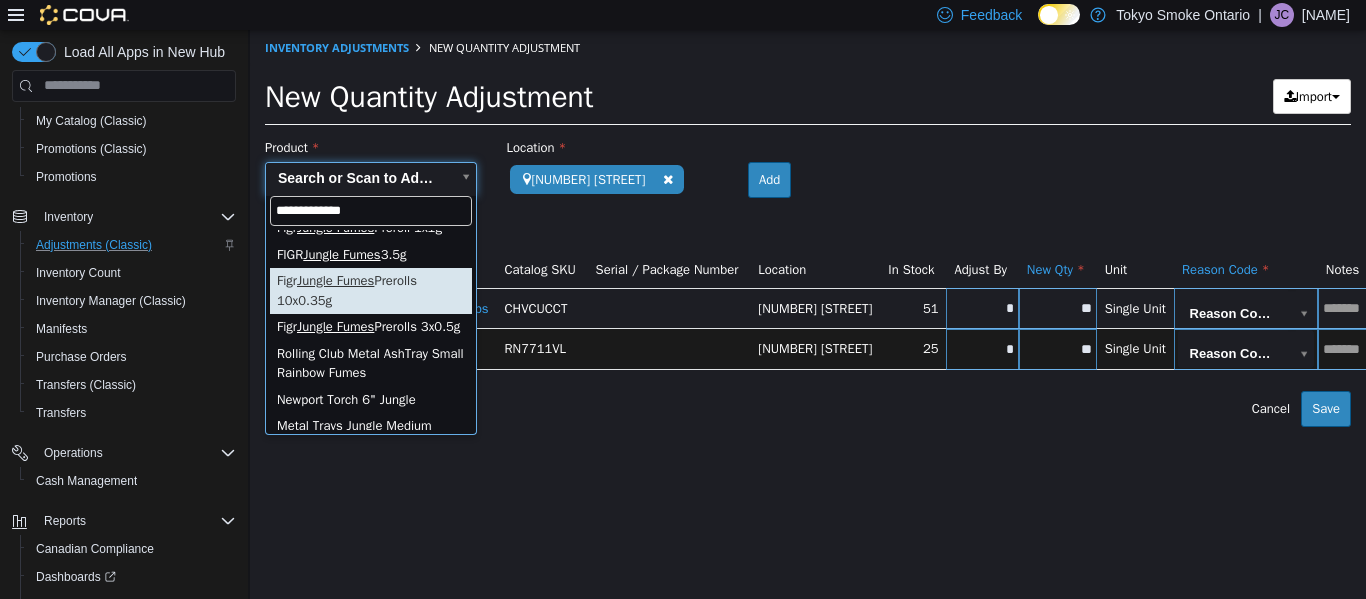scroll, scrollTop: 96, scrollLeft: 0, axis: vertical 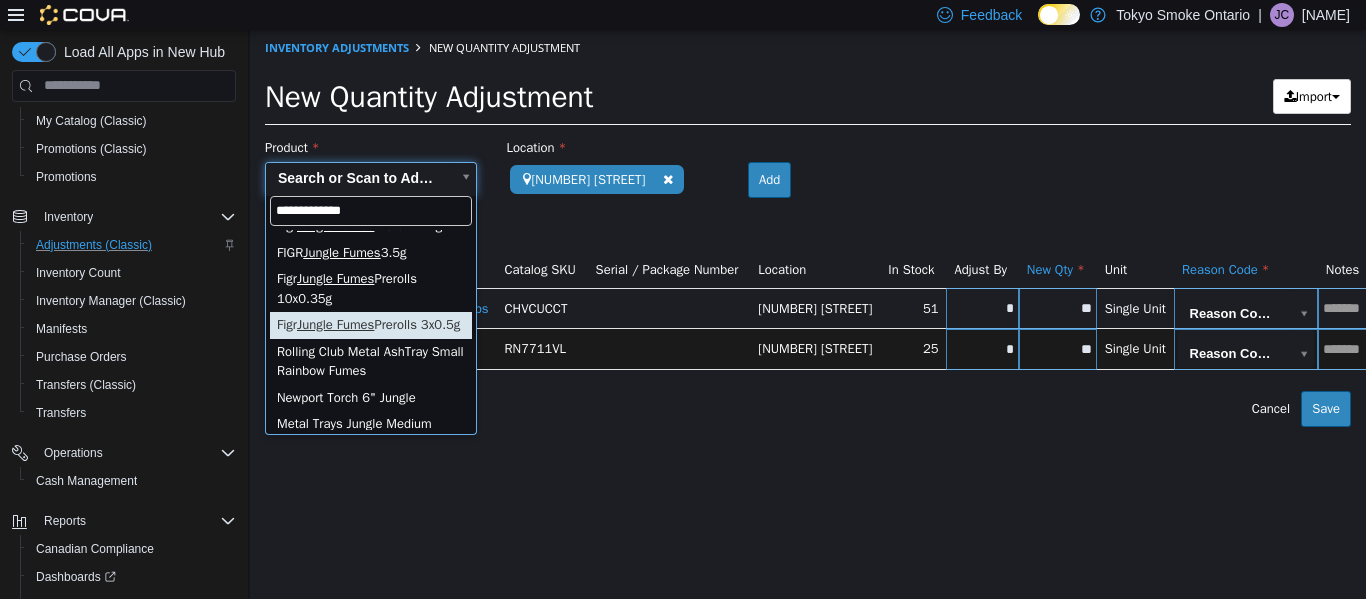 type on "**********" 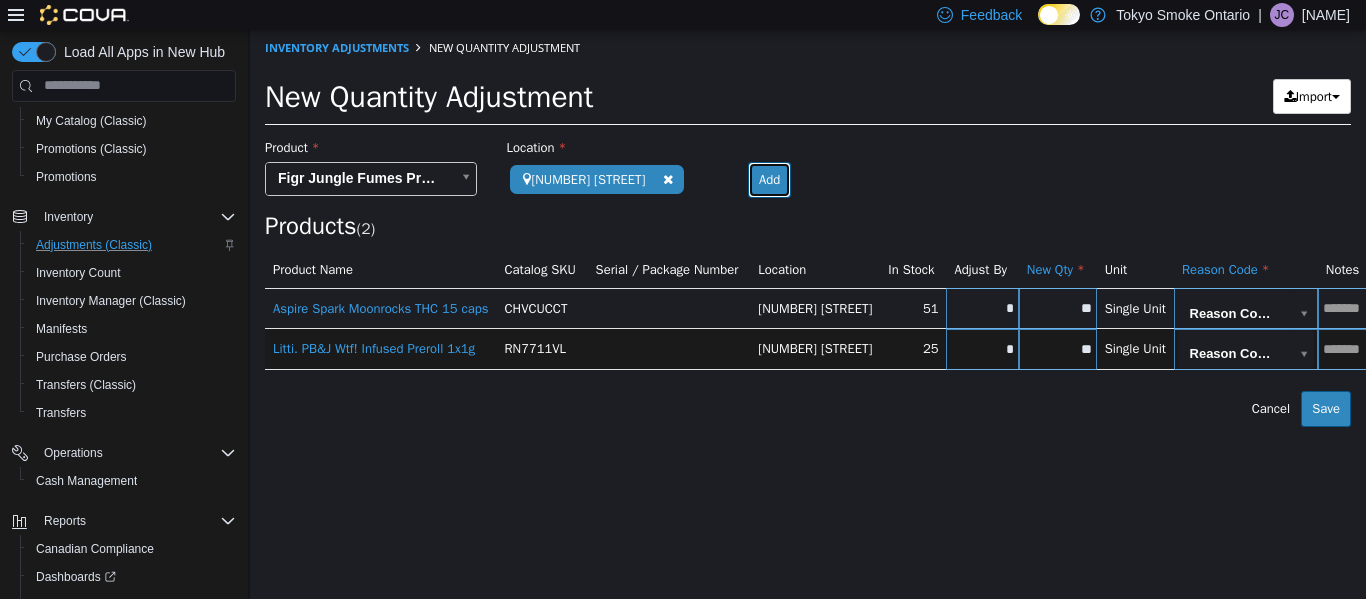 click on "Add" at bounding box center [769, 179] 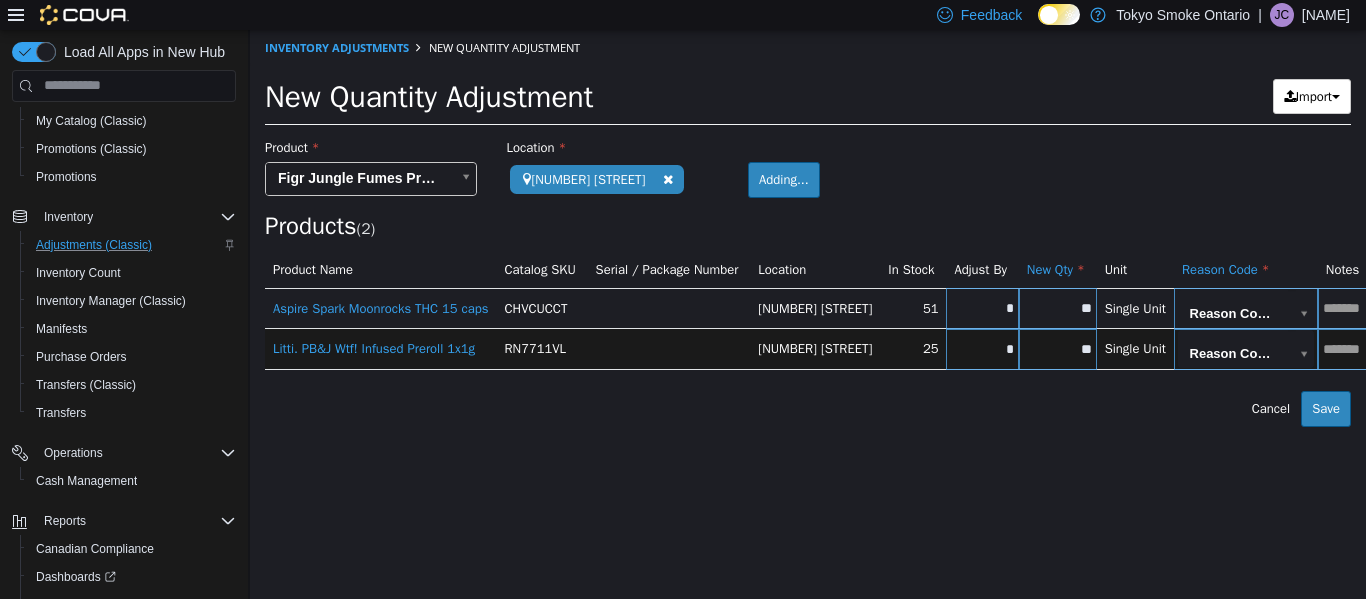 type 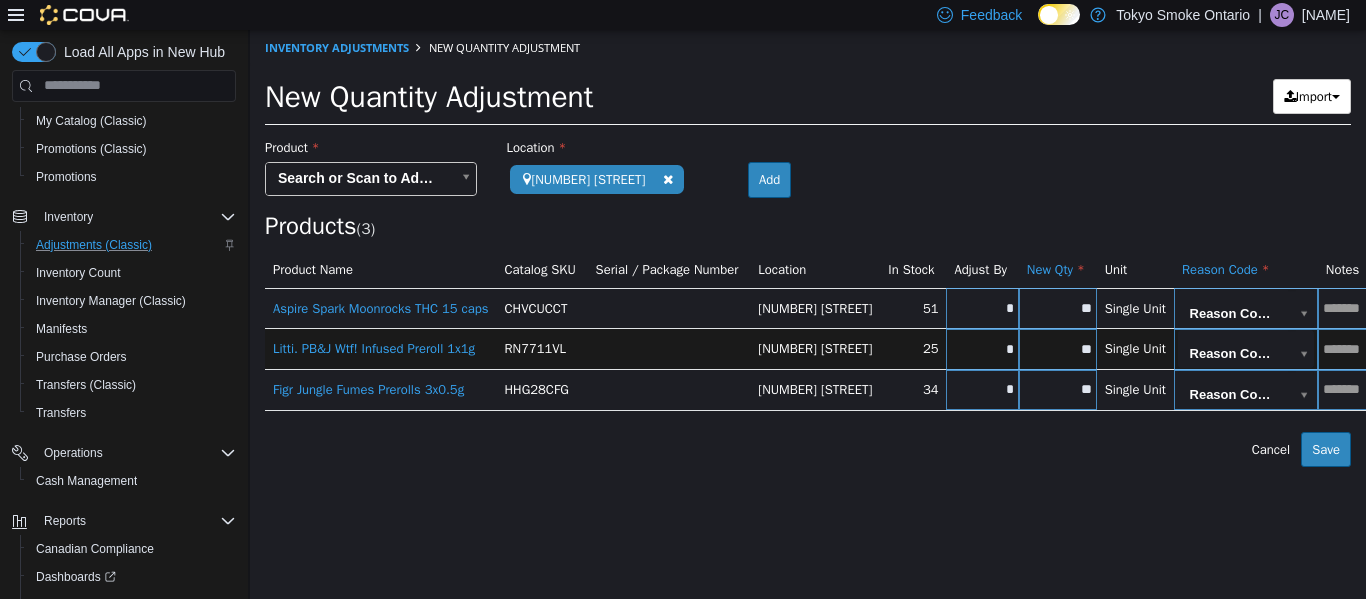 scroll, scrollTop: 0, scrollLeft: 0, axis: both 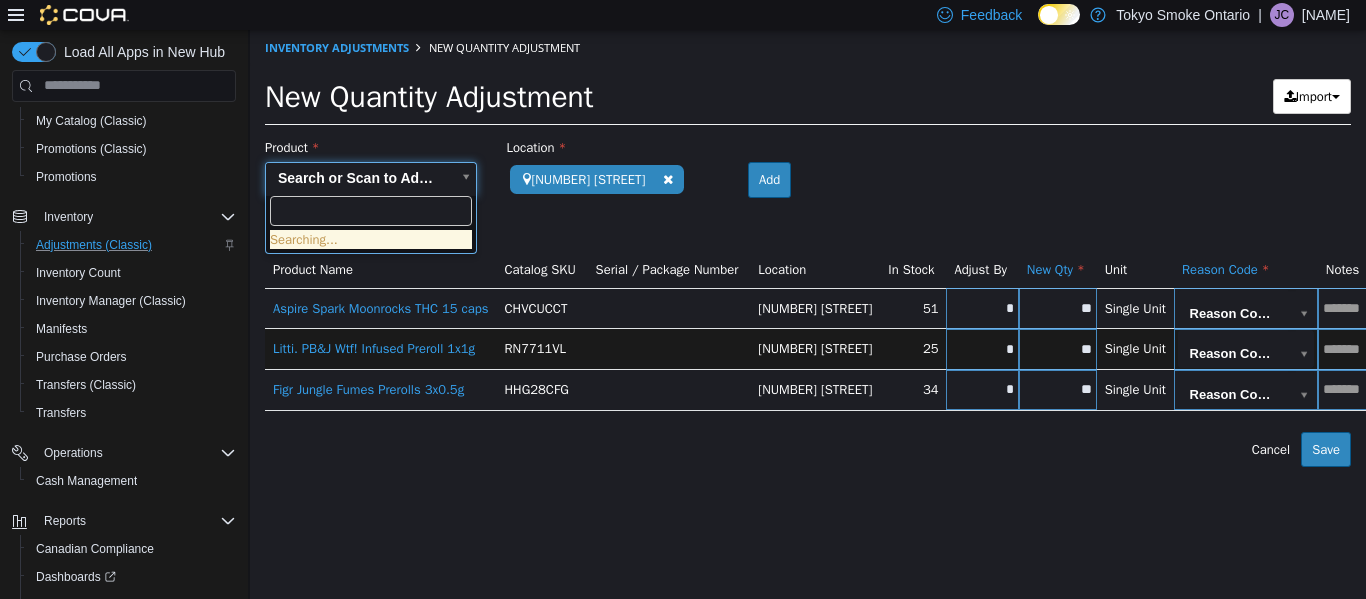click on "**********" at bounding box center [808, 247] 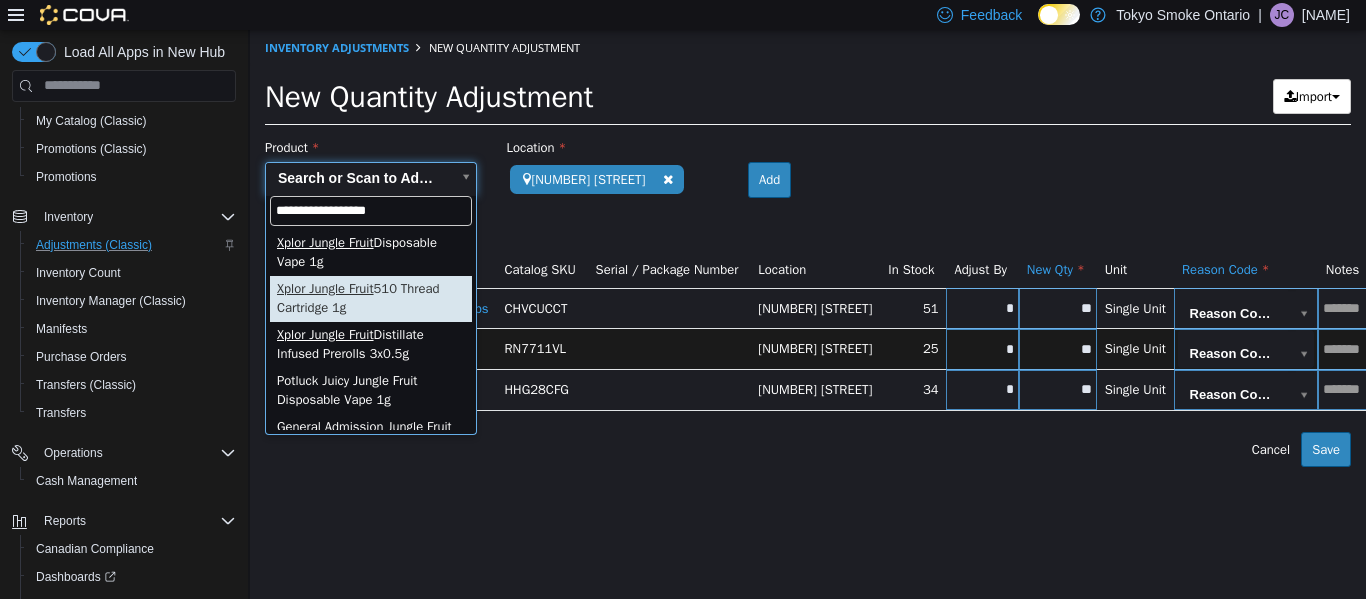 type on "**********" 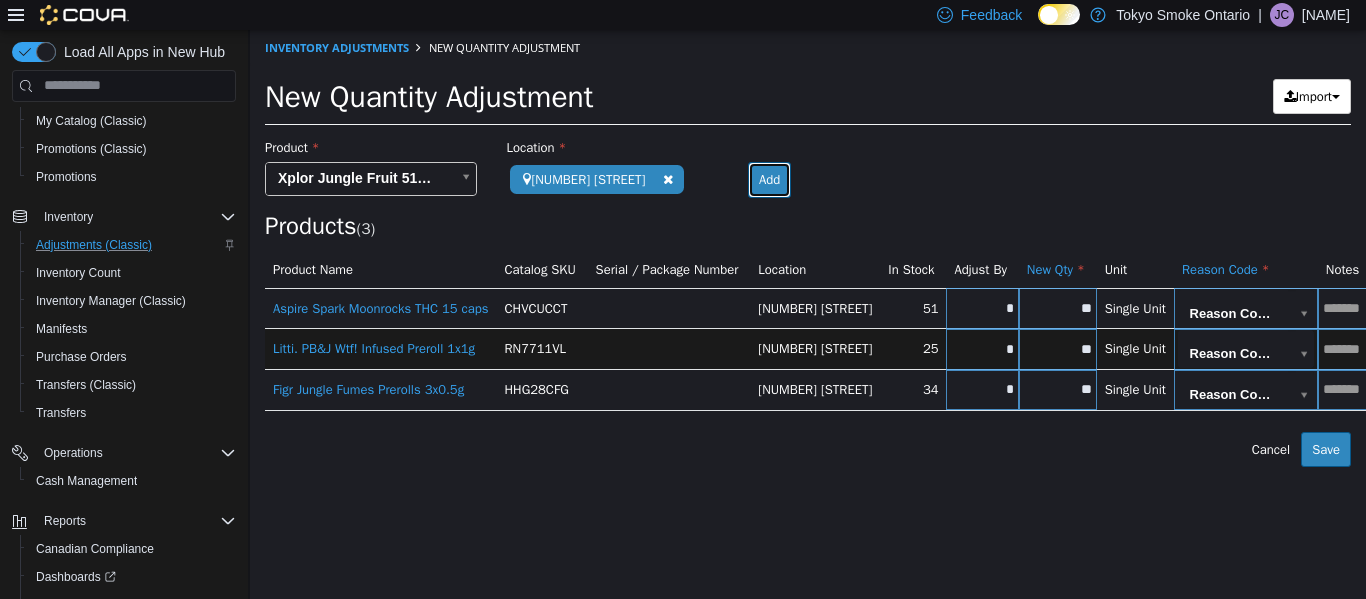 click on "Add" at bounding box center [769, 179] 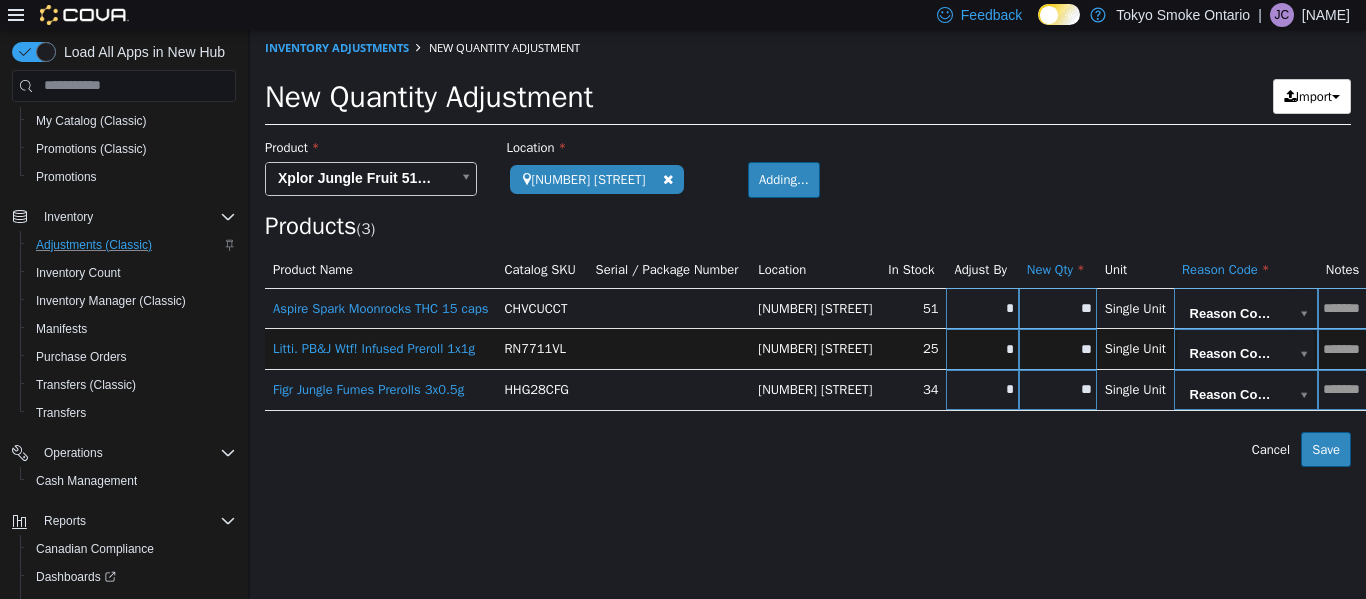 type 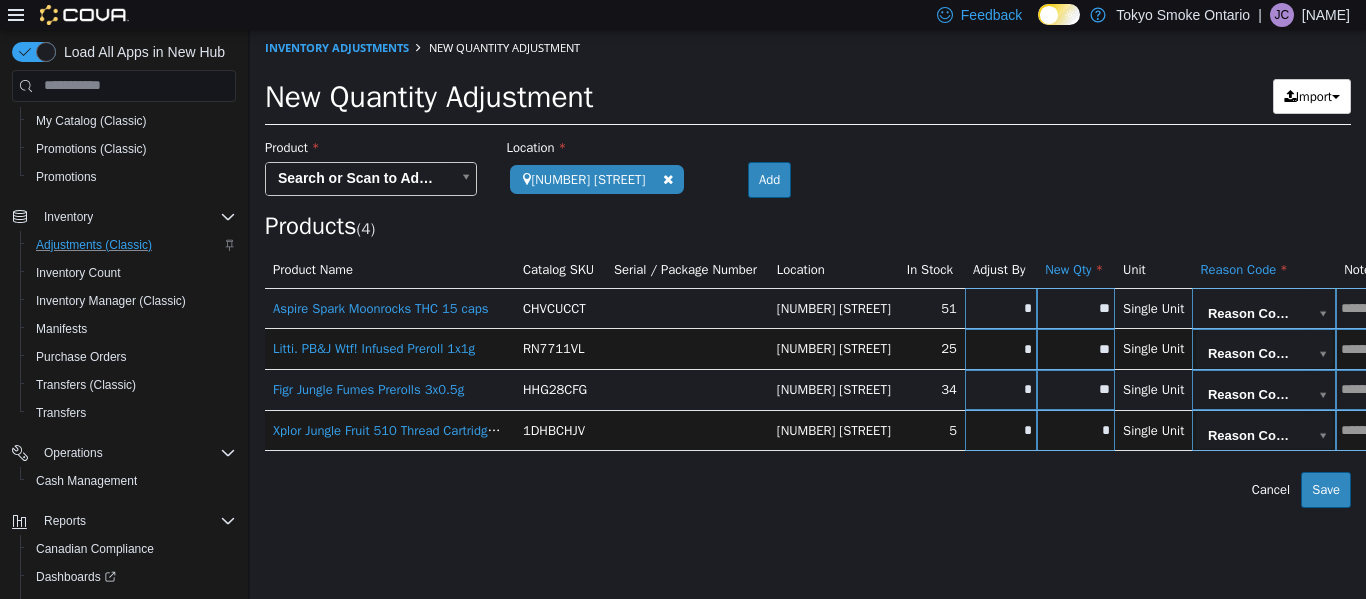 click on "*" at bounding box center (1001, 307) 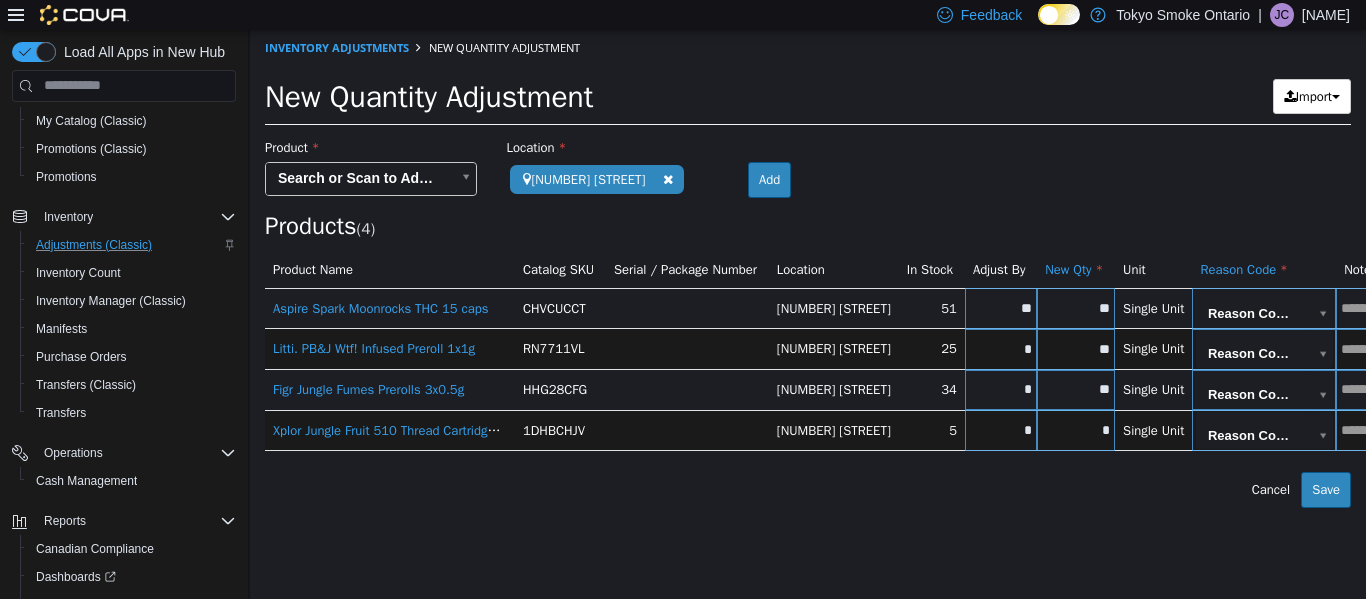 type on "**" 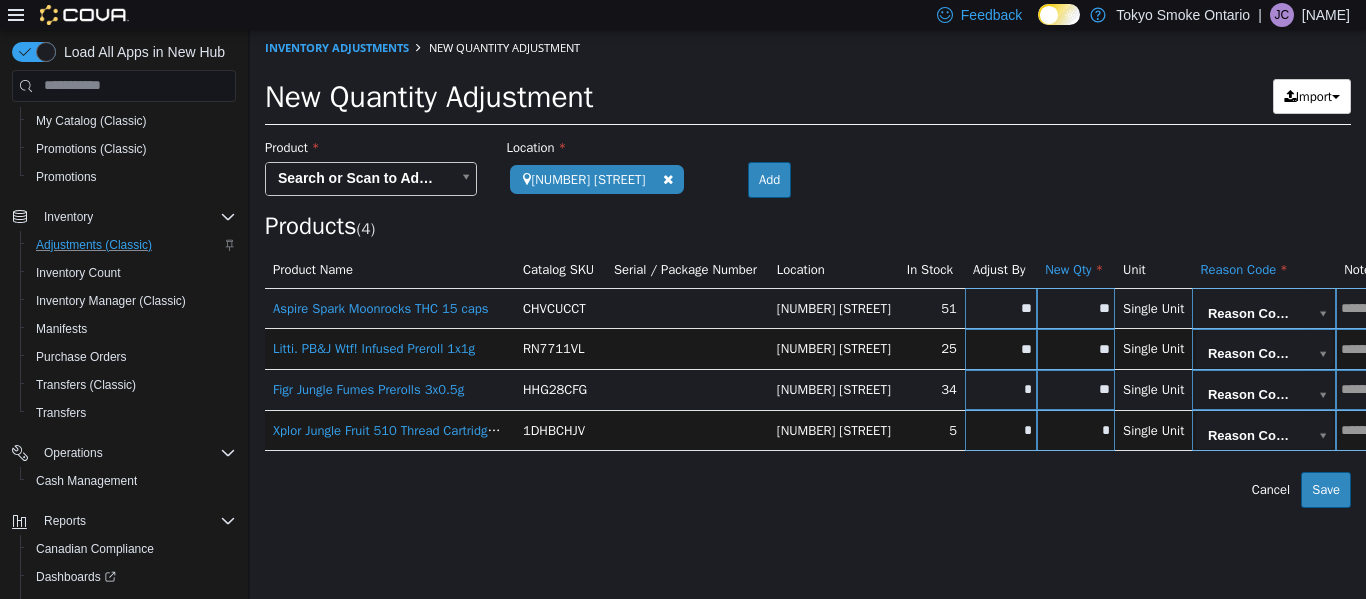 type on "**" 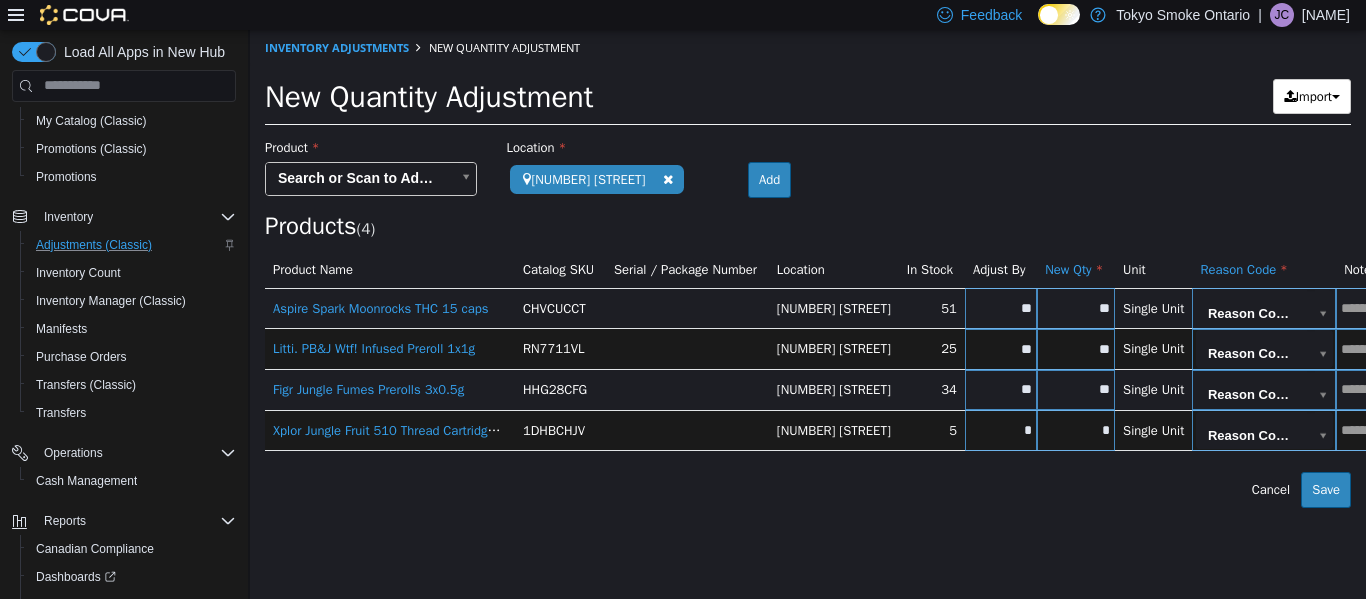 type on "**" 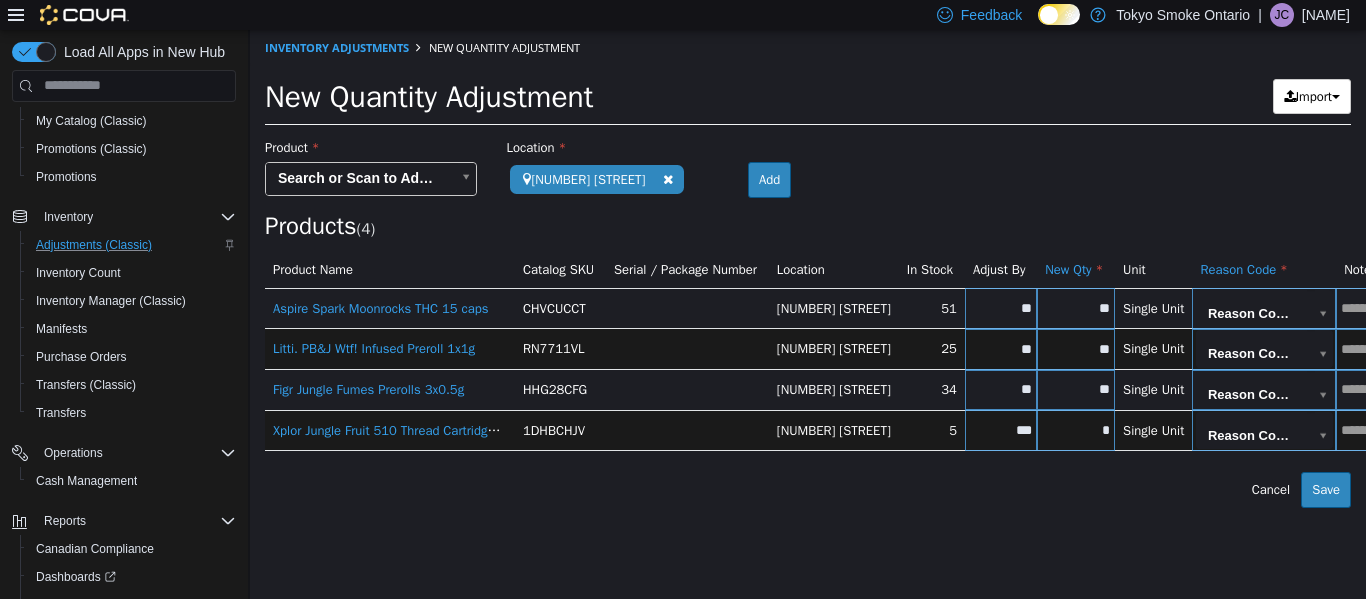 type on "***" 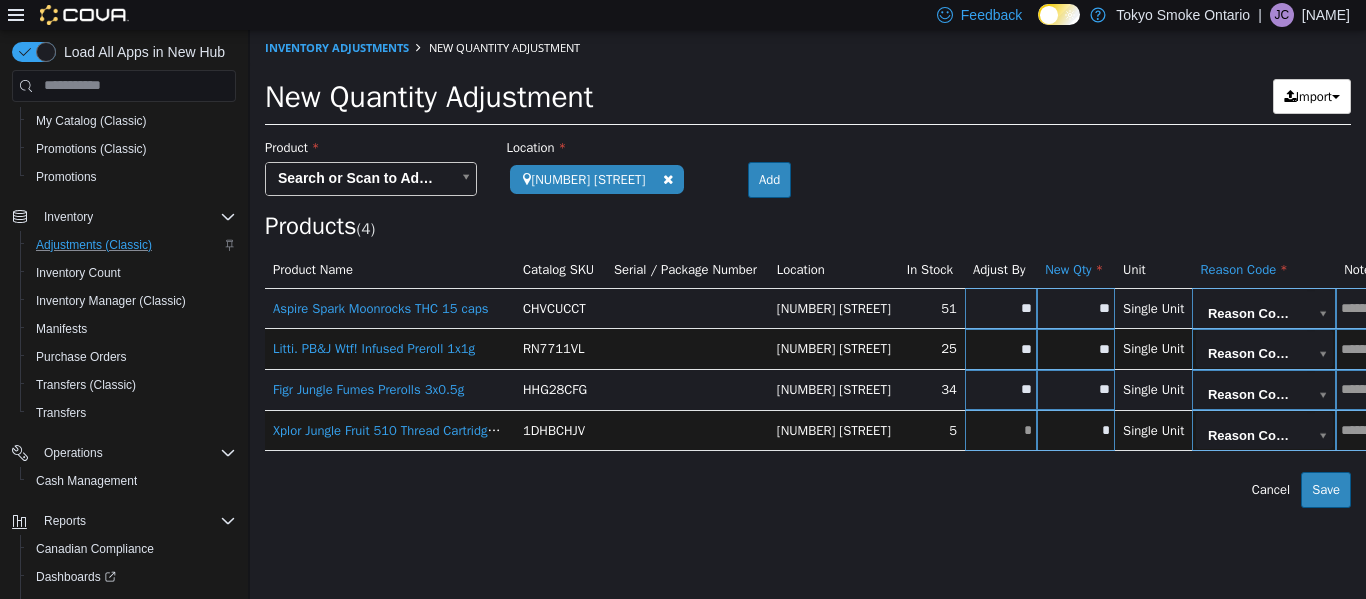 type 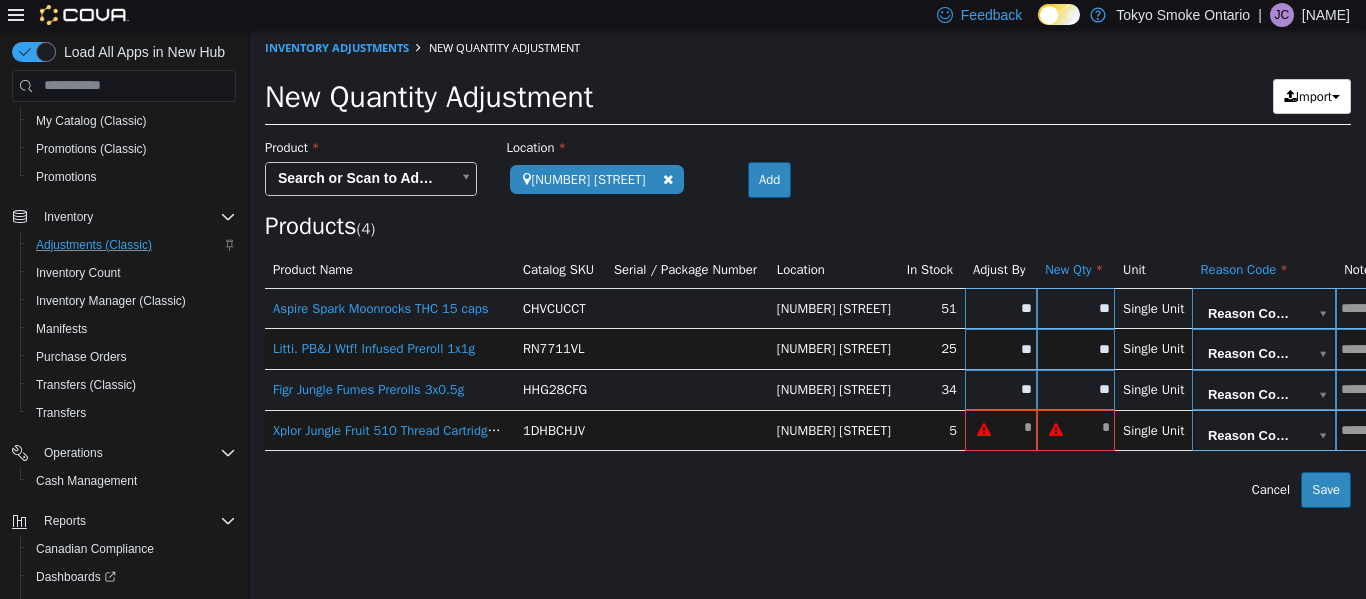click on "Error saving adjustment please resolve the errors above. Cancel Save" at bounding box center [808, 489] 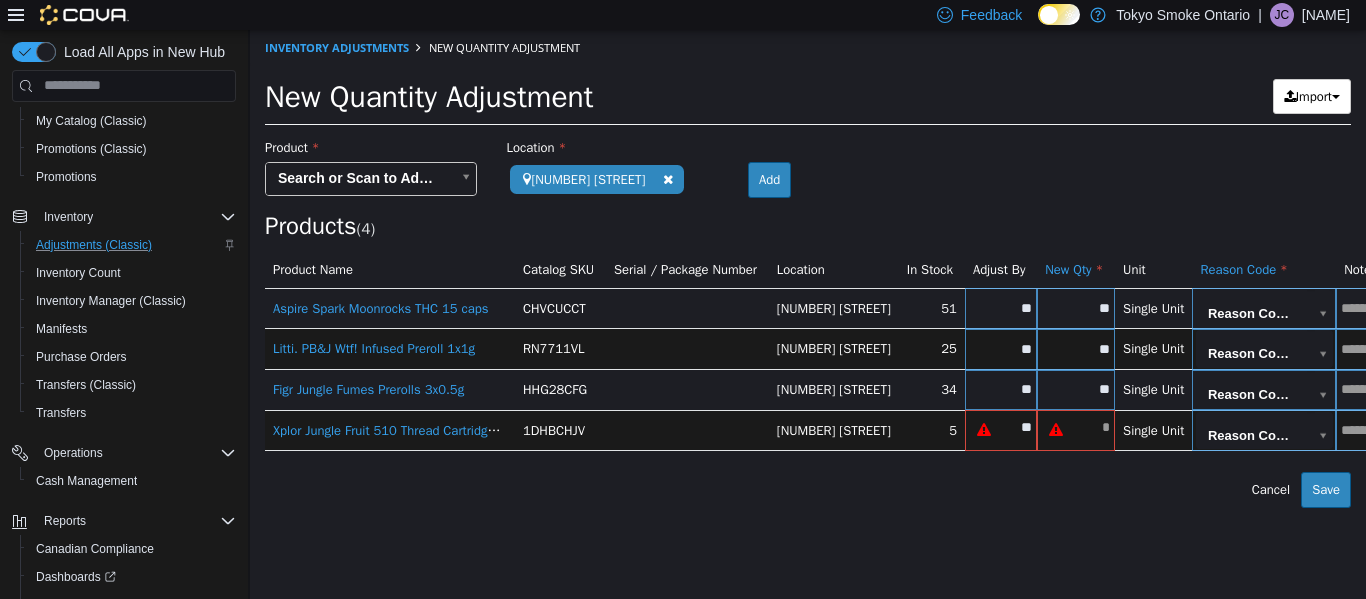type on "**" 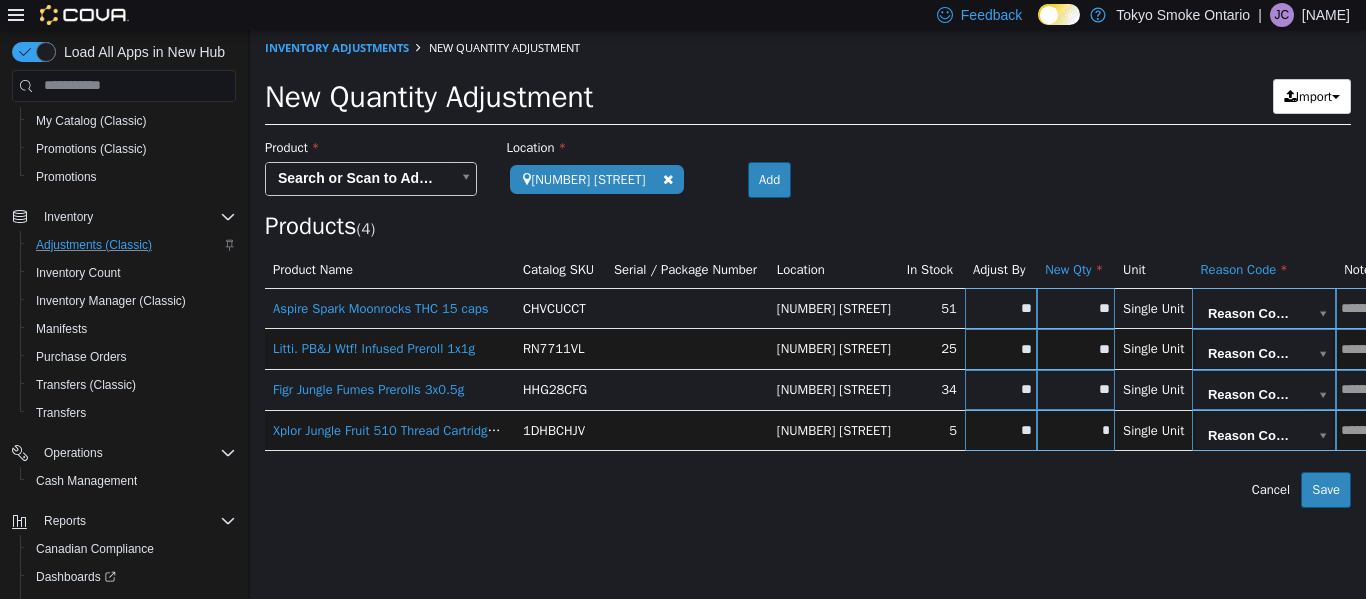click on "Error saving adjustment please resolve the errors above. Cancel Save" at bounding box center [808, 489] 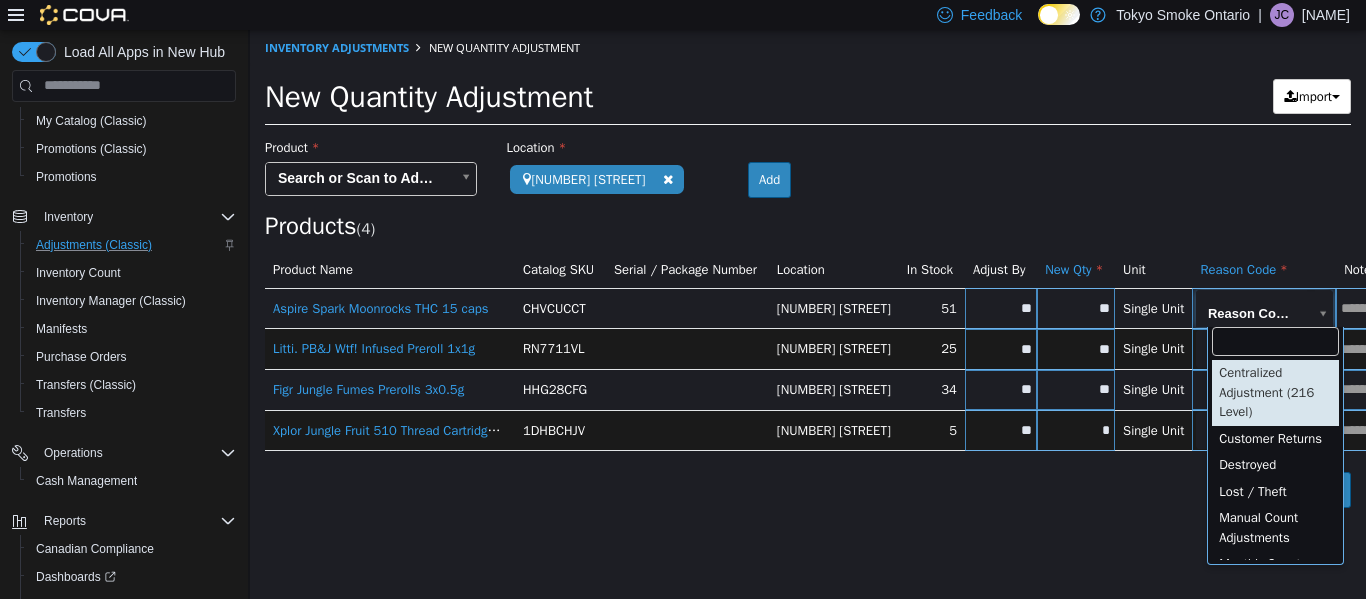click on "**********" at bounding box center [808, 268] 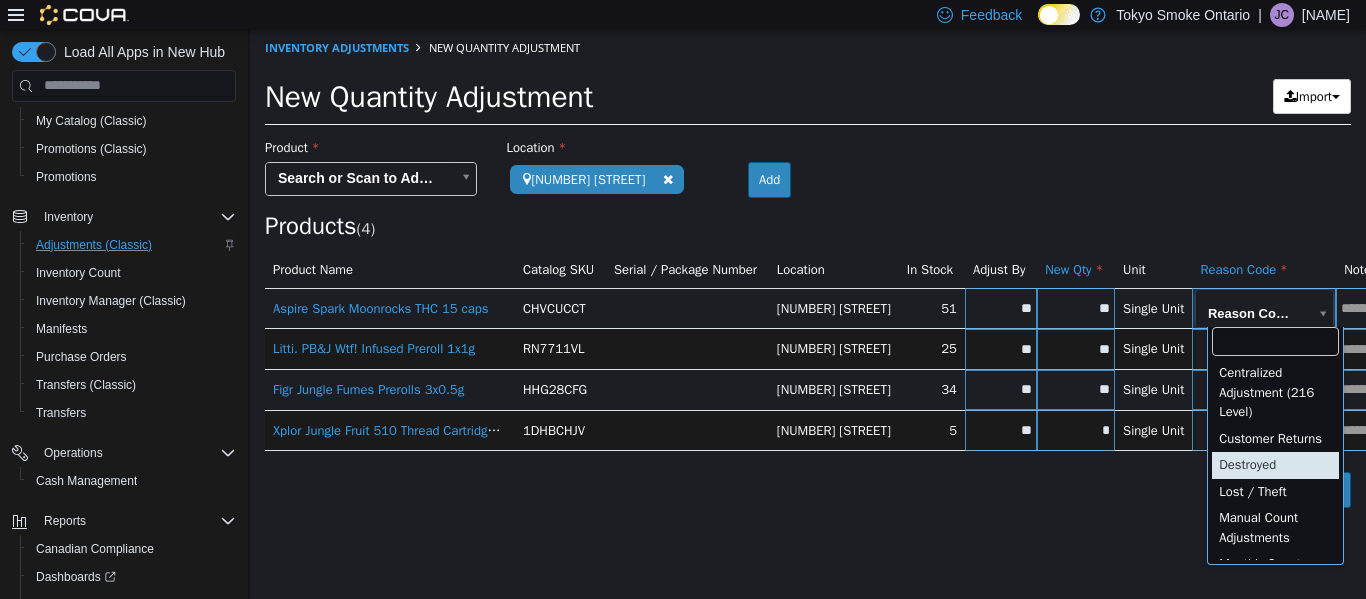 type on "**********" 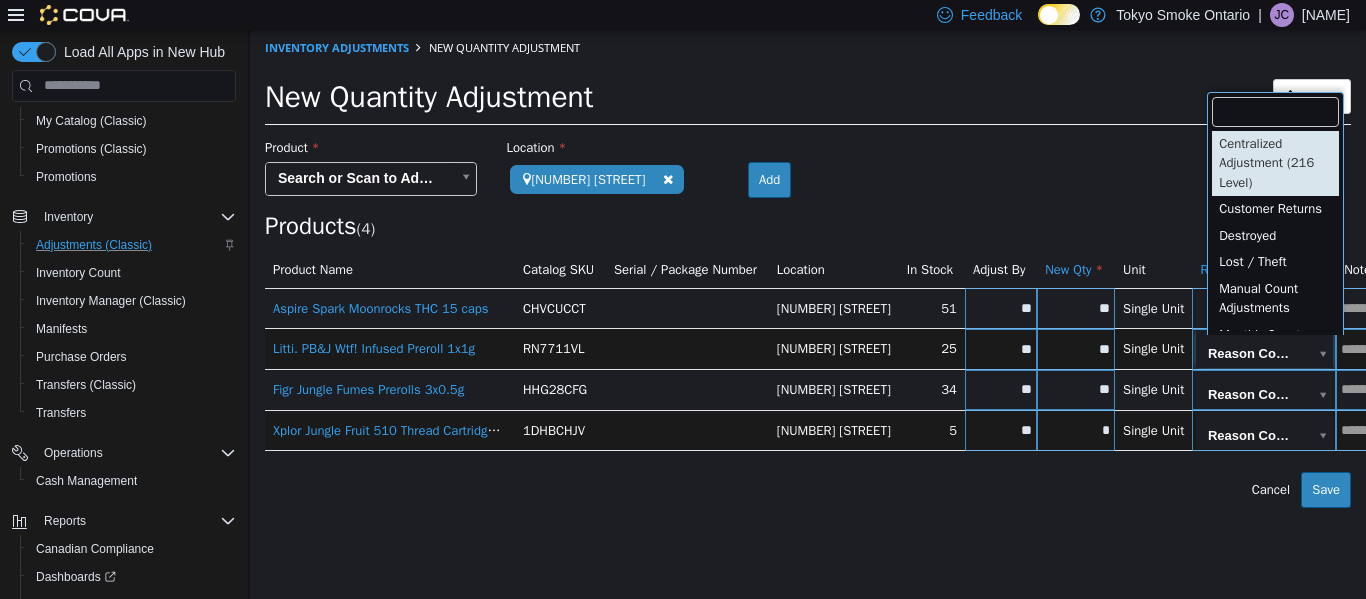 click on "**********" at bounding box center (808, 268) 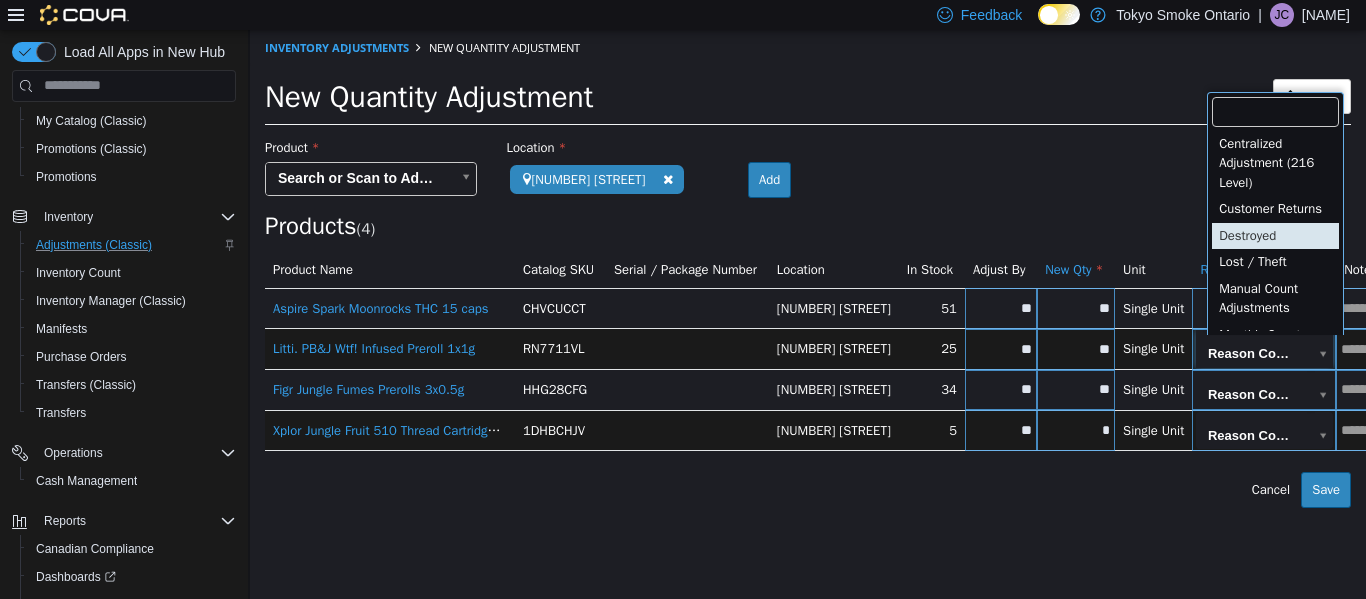 scroll, scrollTop: 3, scrollLeft: 0, axis: vertical 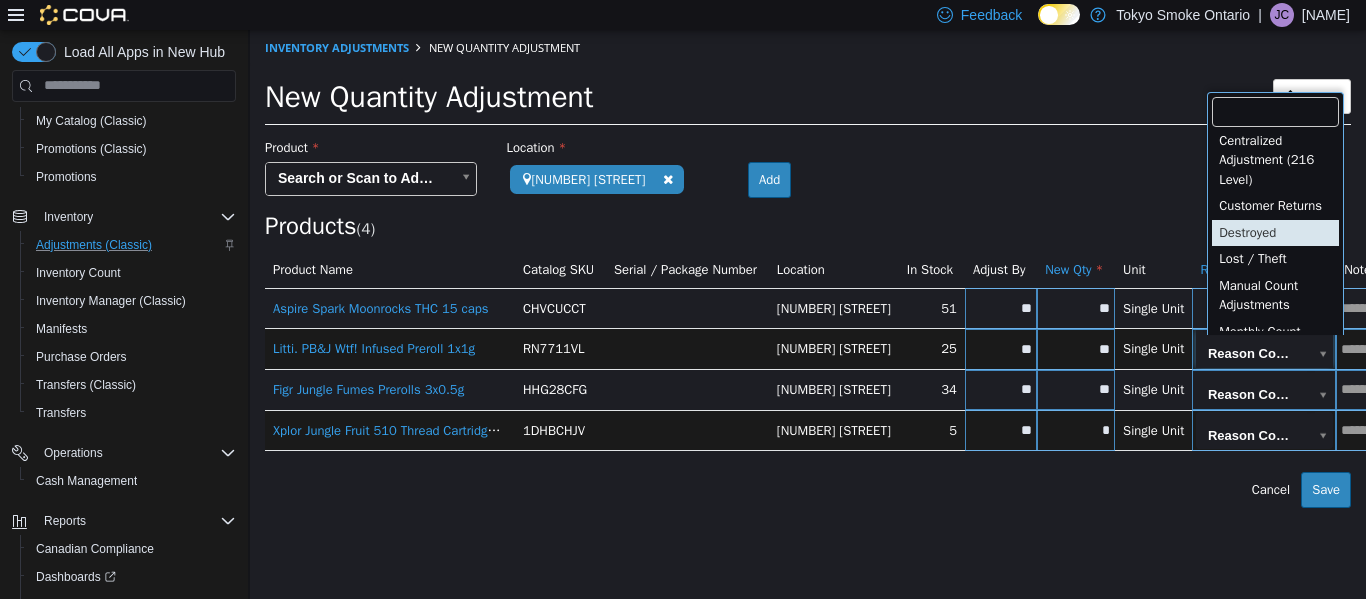 type on "**********" 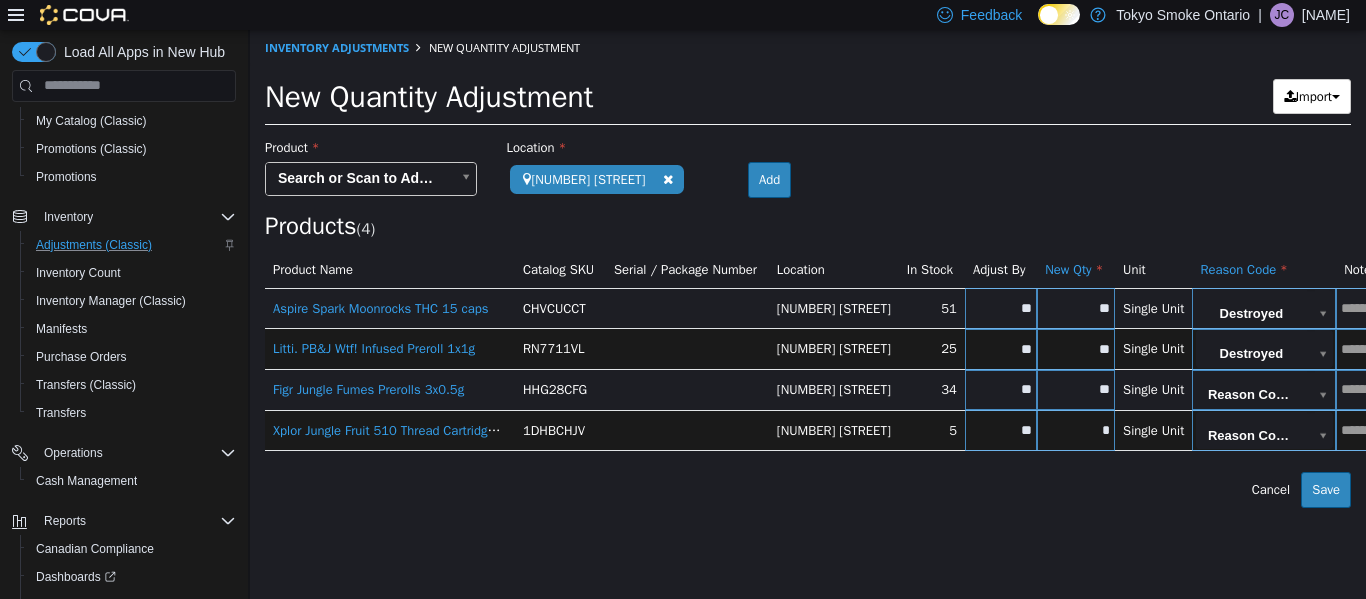 click on "**********" at bounding box center (808, 268) 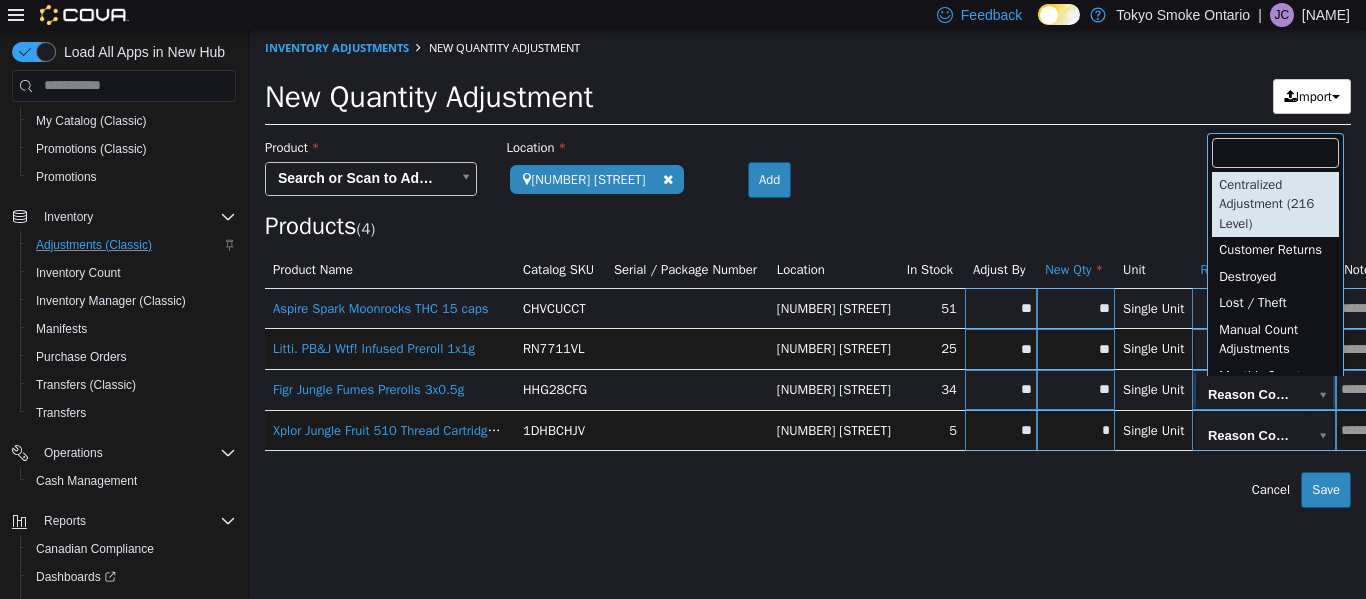 scroll, scrollTop: 3, scrollLeft: 0, axis: vertical 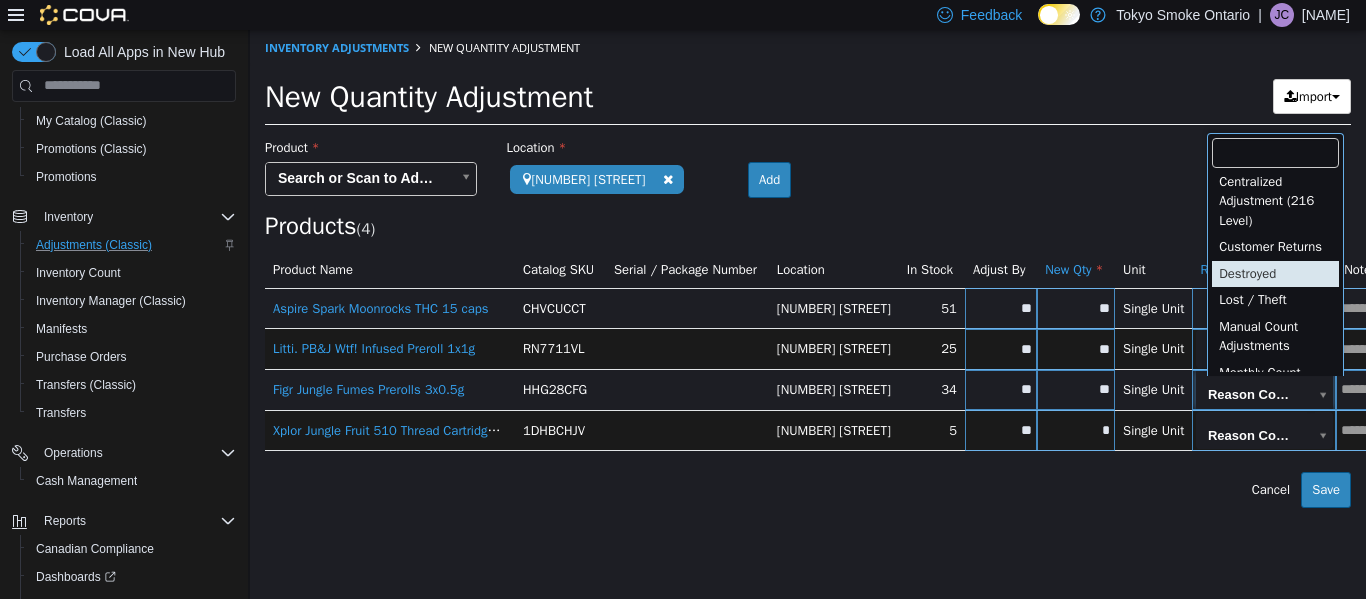 type on "**********" 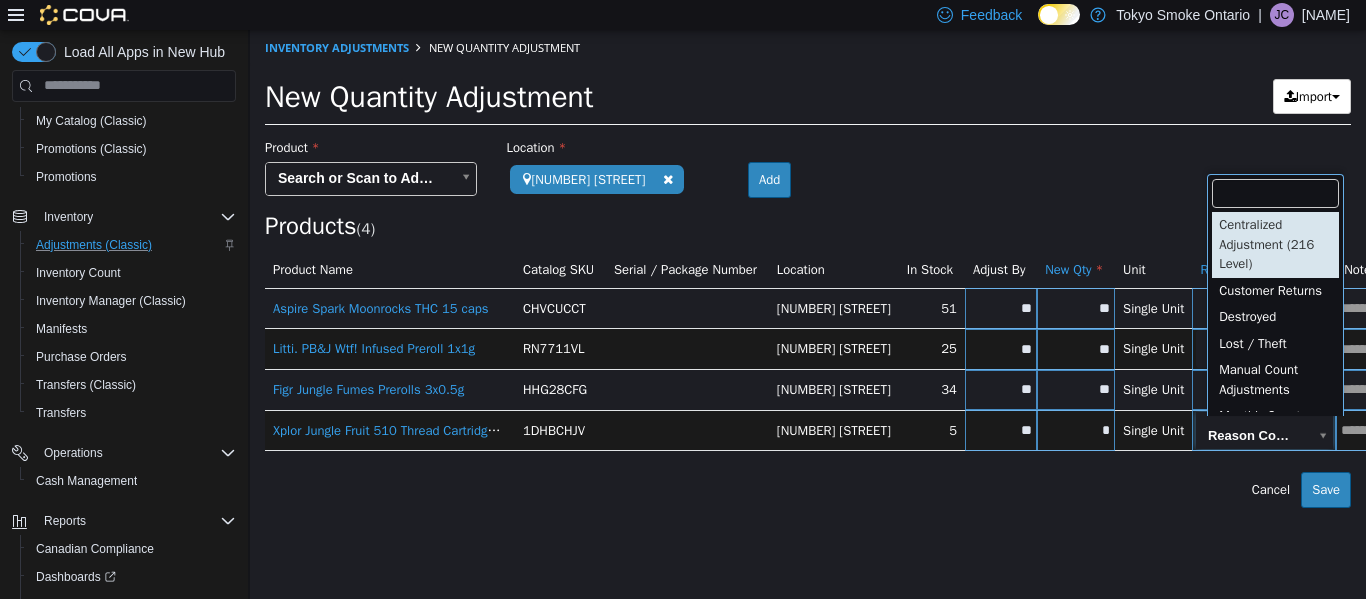 click on "**********" at bounding box center (808, 268) 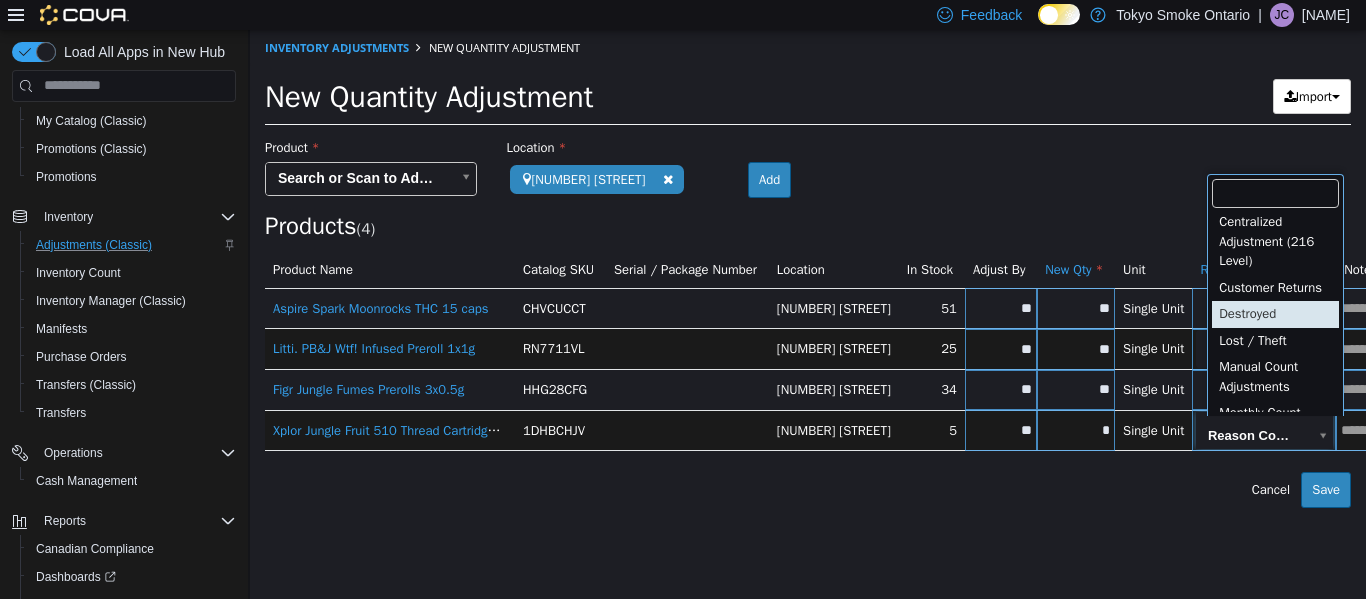 type on "**********" 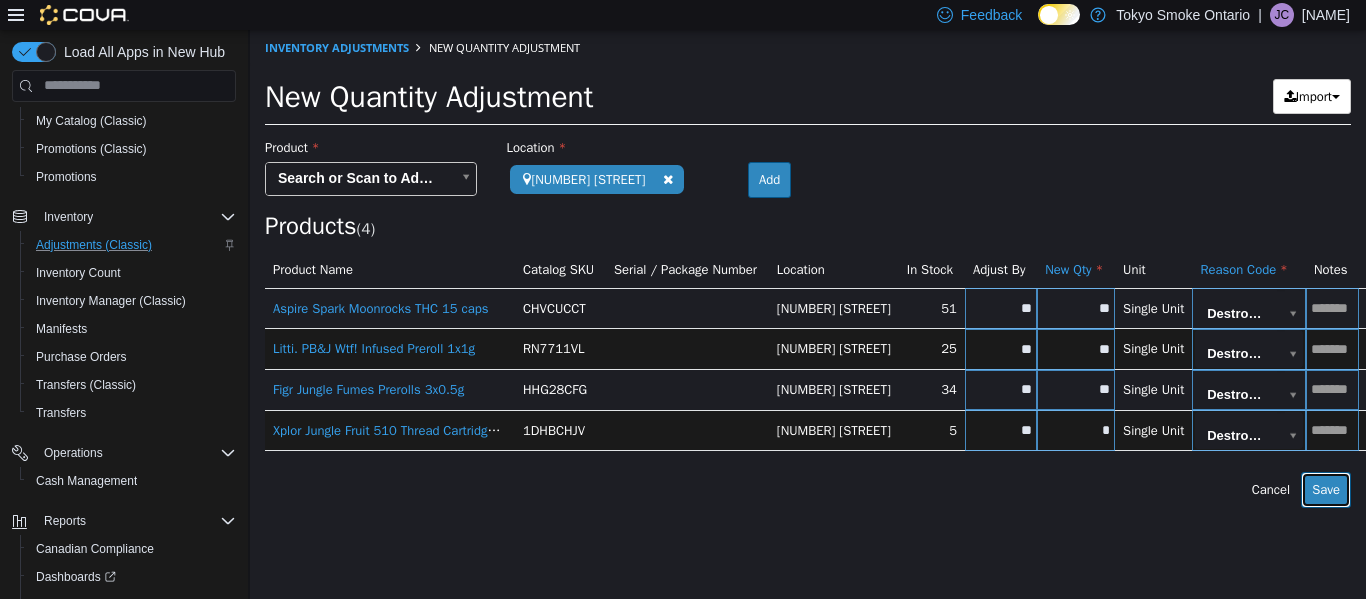 click on "Save" at bounding box center (1326, 489) 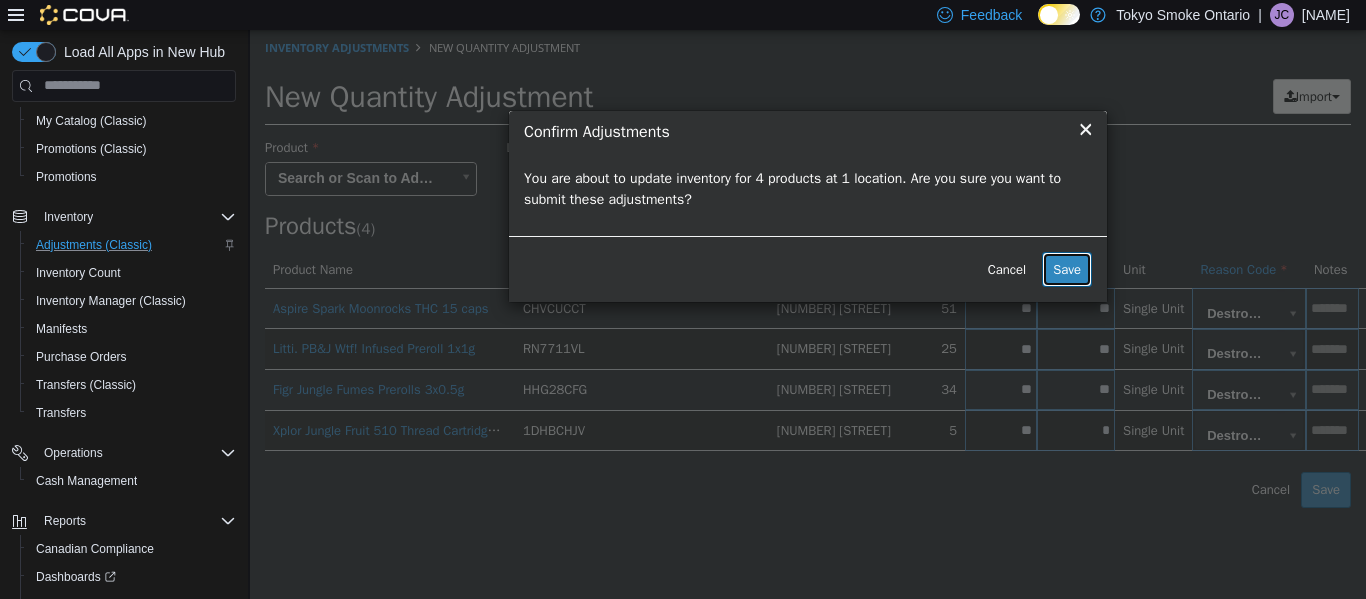 click on "Save" at bounding box center (1067, 269) 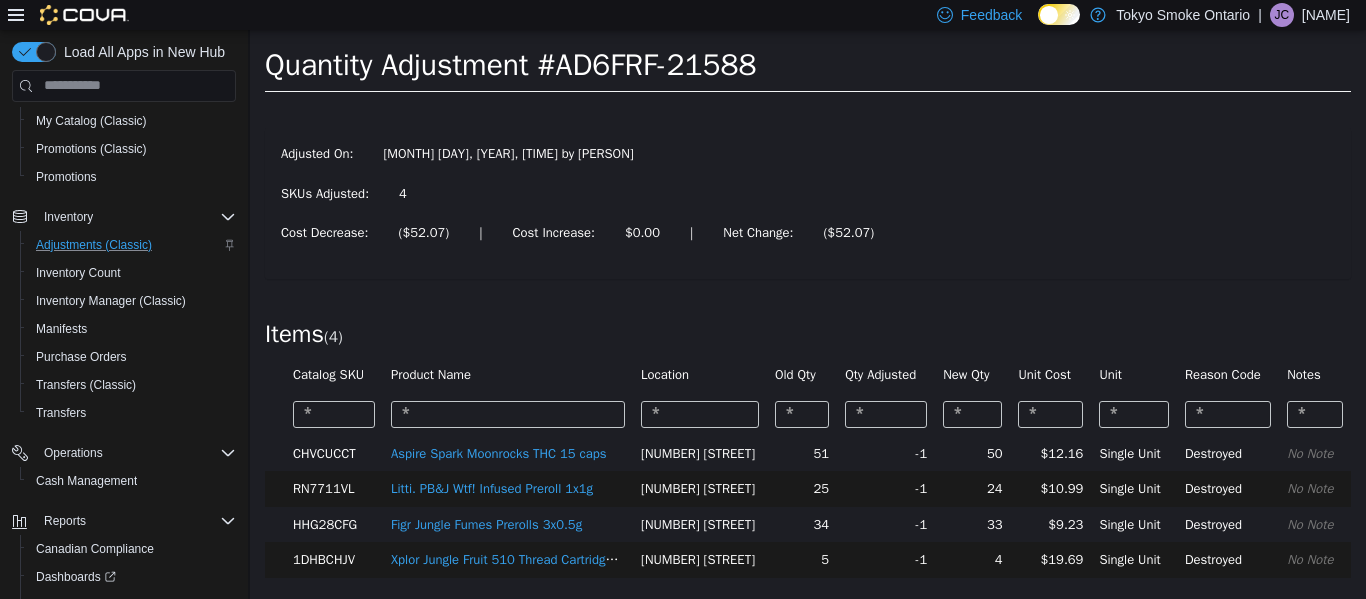 scroll, scrollTop: 0, scrollLeft: 0, axis: both 